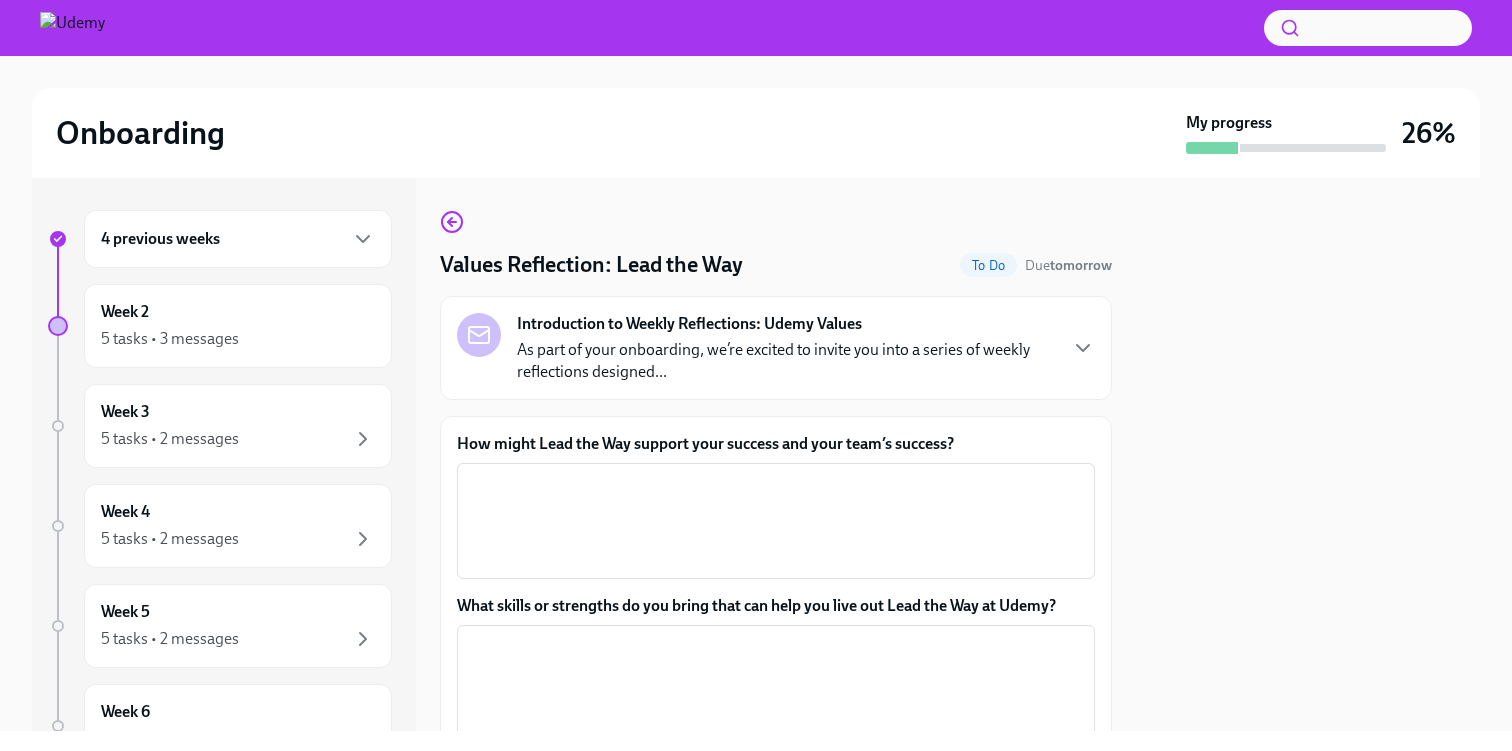 scroll, scrollTop: 0, scrollLeft: 0, axis: both 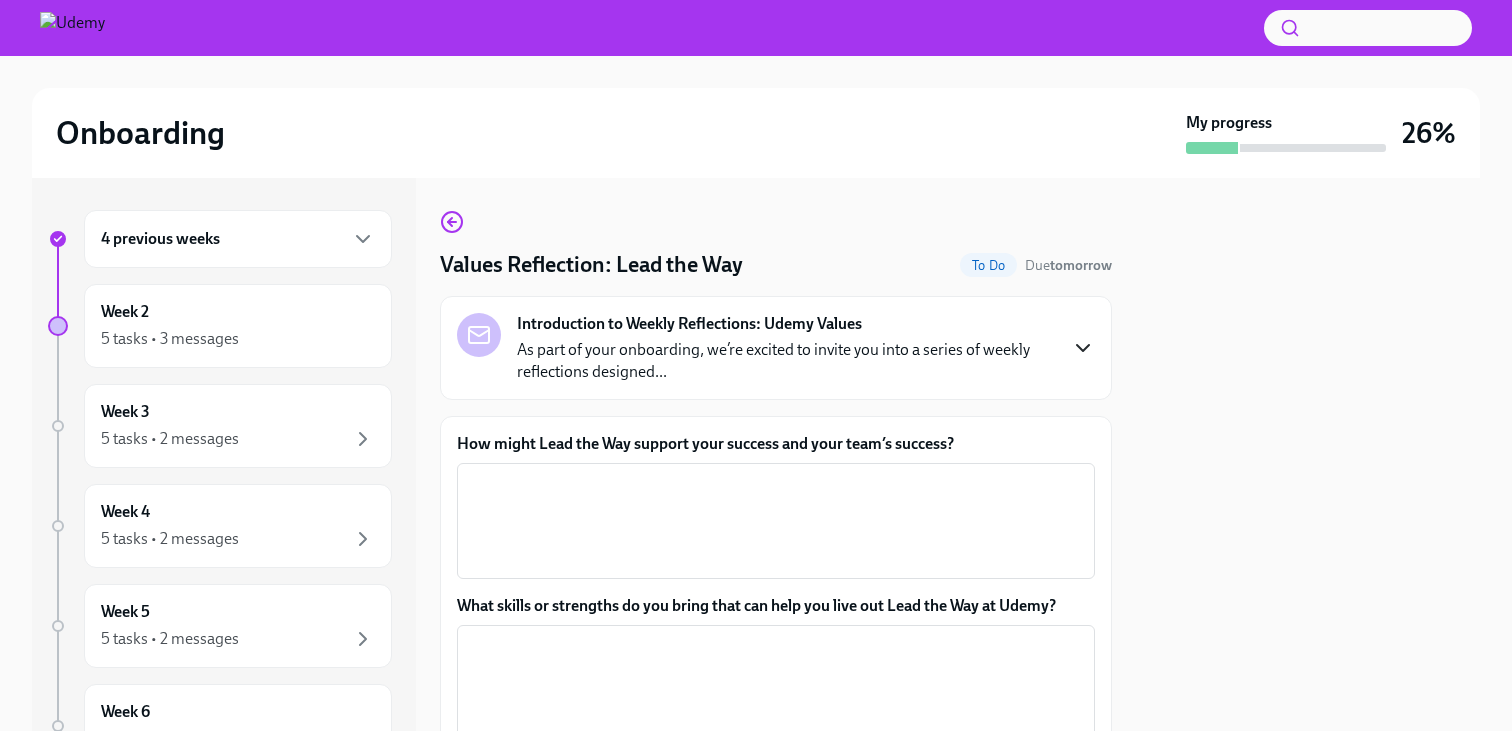 click 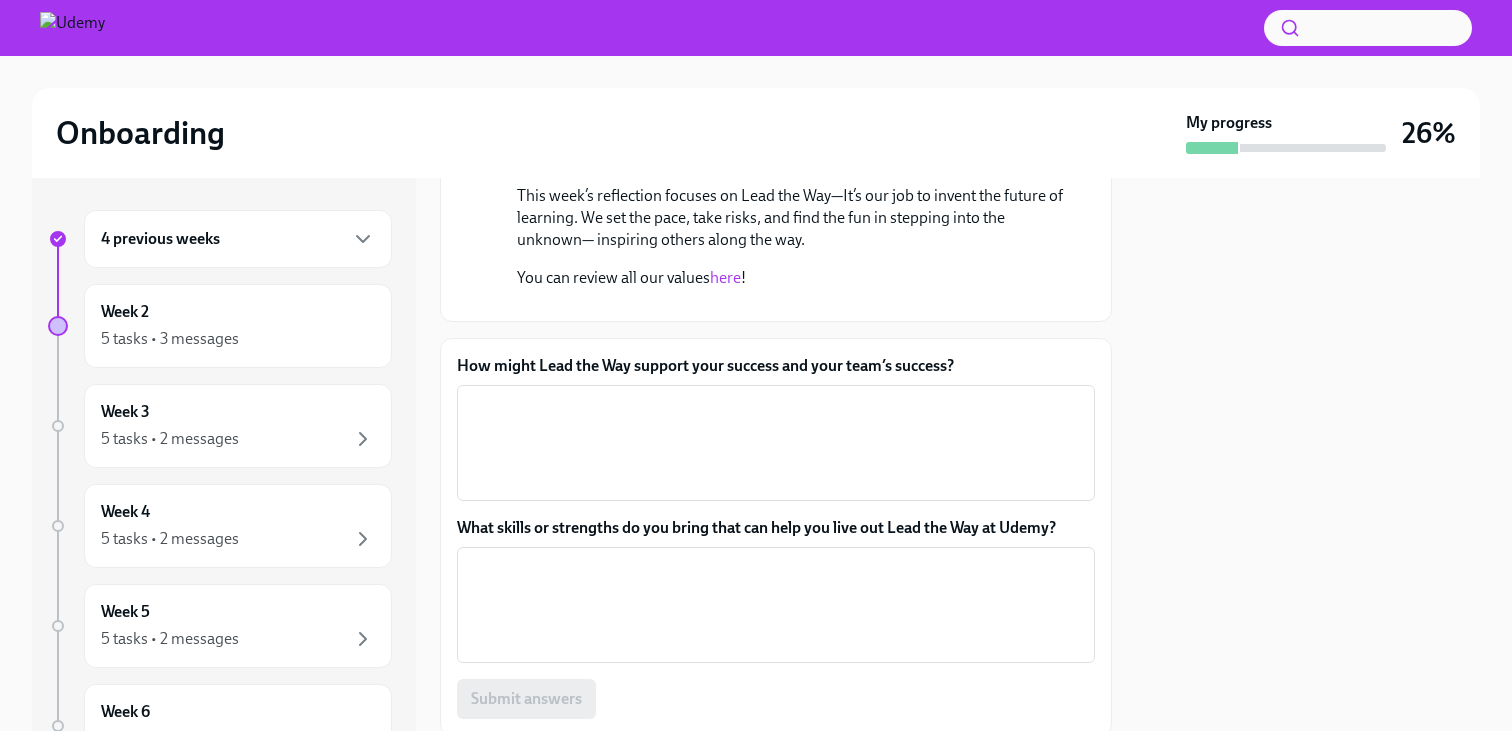 scroll, scrollTop: 393, scrollLeft: 0, axis: vertical 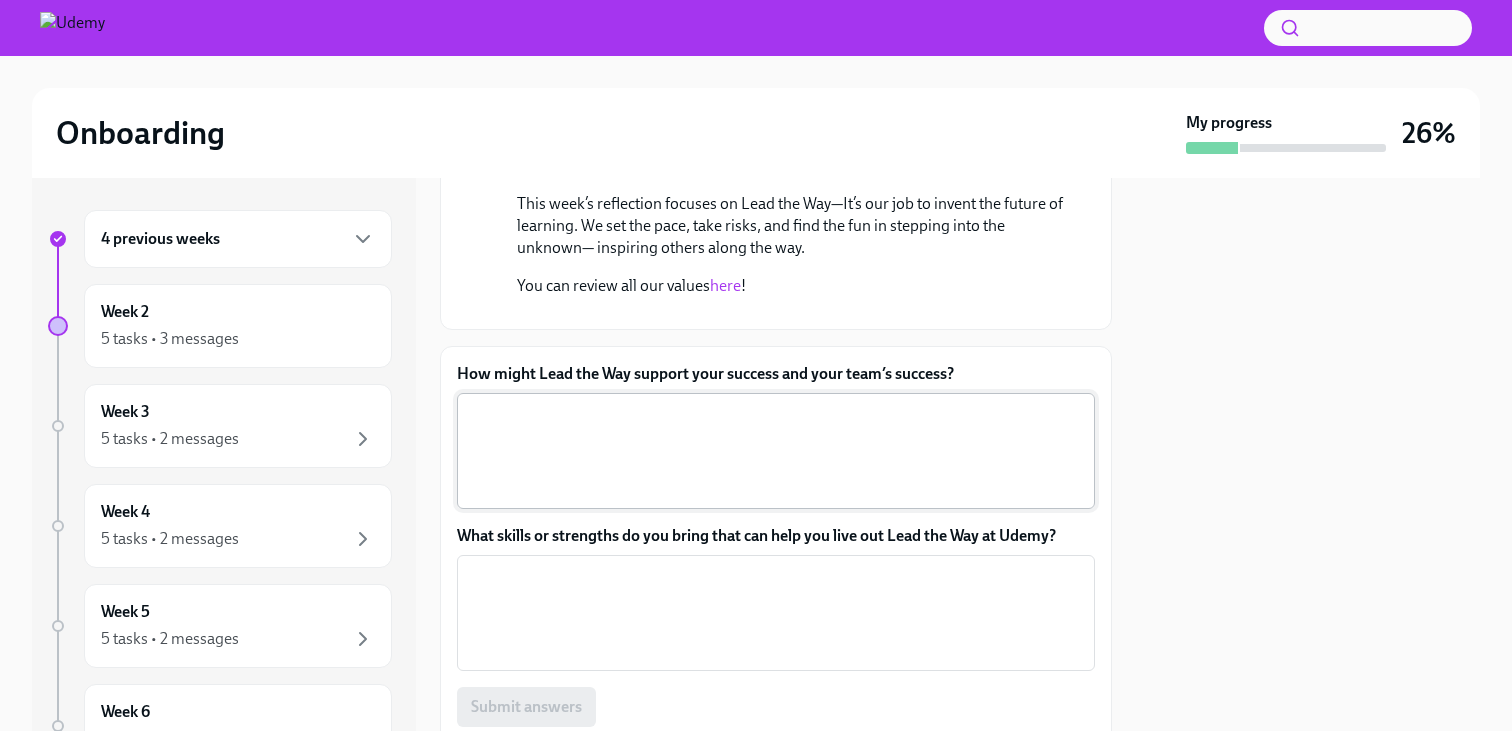 click on "How might Lead the Way support your success and your team’s success?" at bounding box center (776, 451) 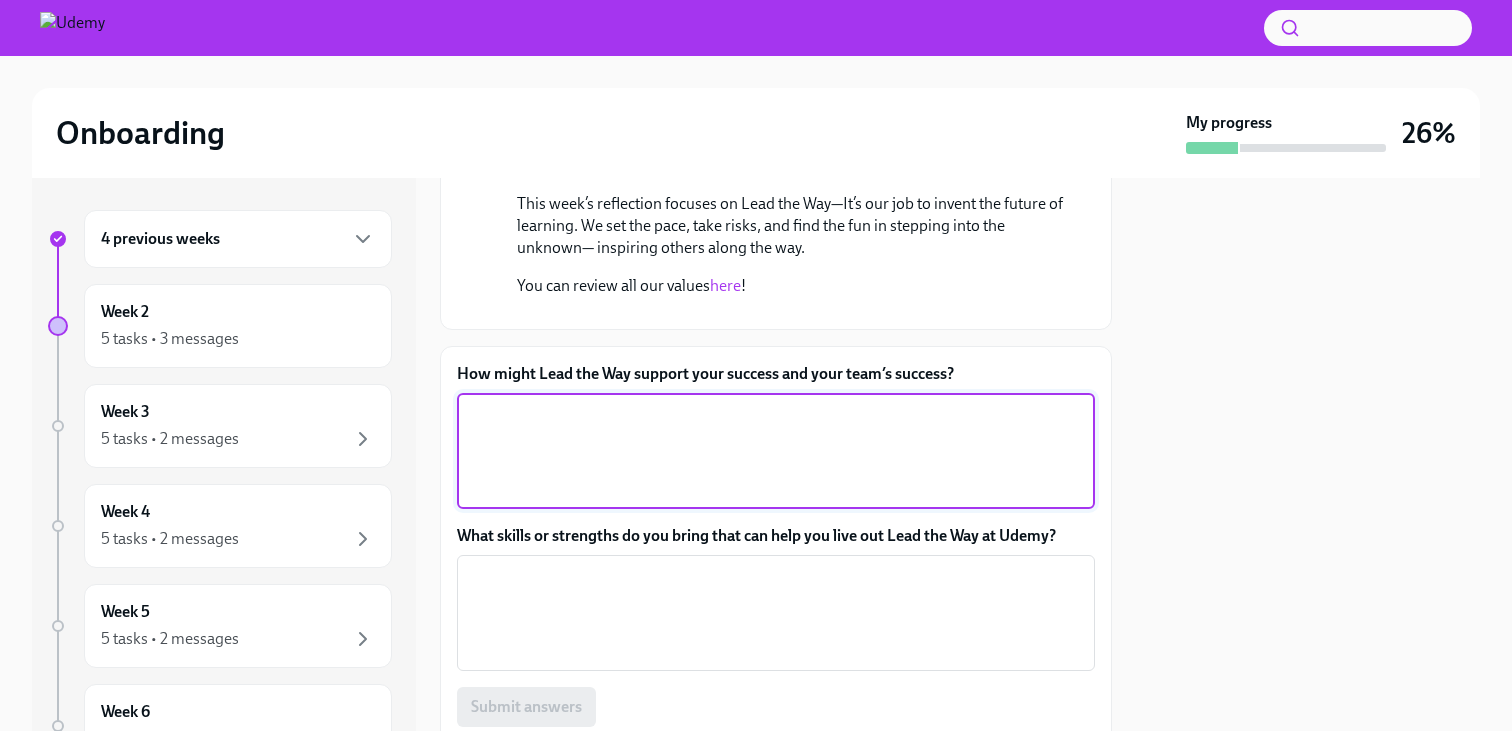 click on "How might Lead the Way support your success and your team’s success?" at bounding box center (776, 451) 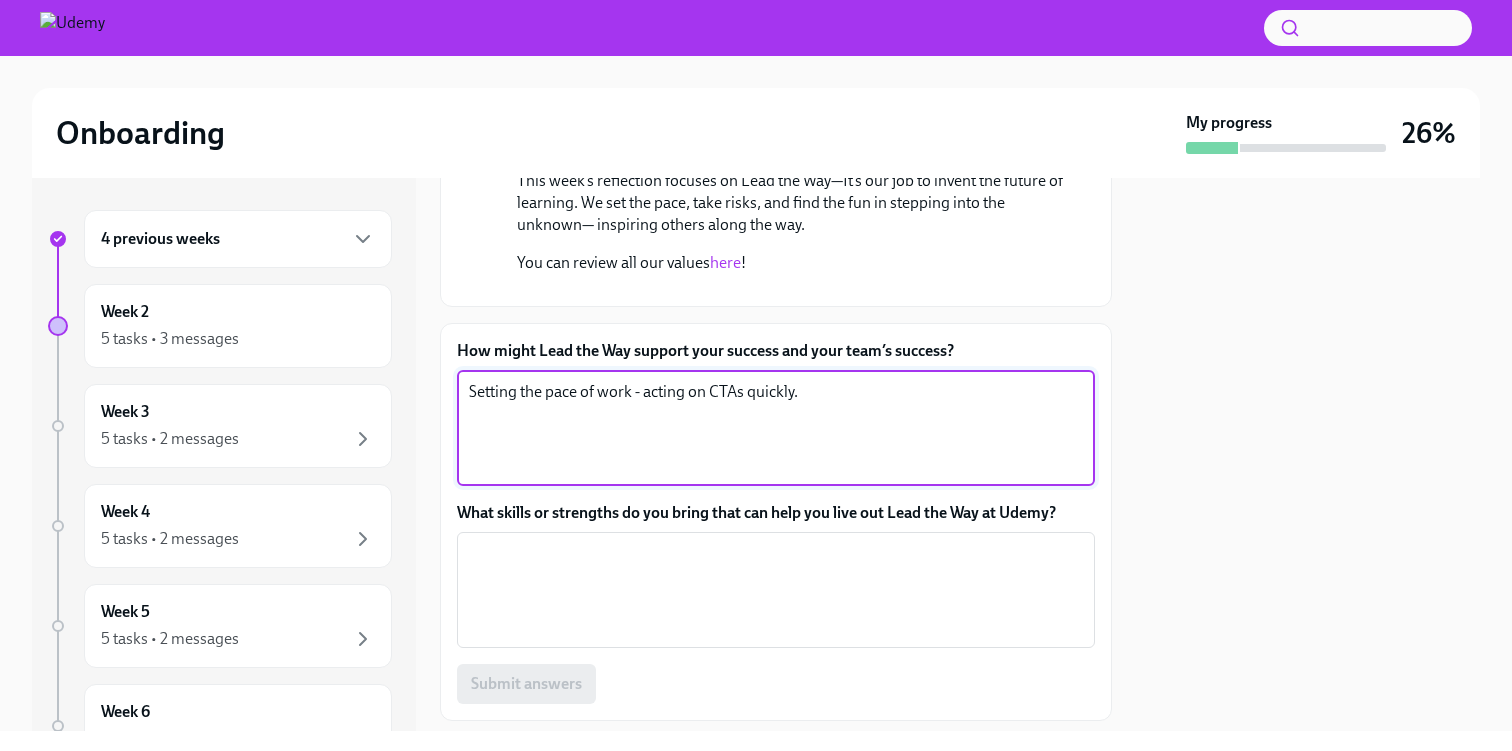 scroll, scrollTop: 415, scrollLeft: 0, axis: vertical 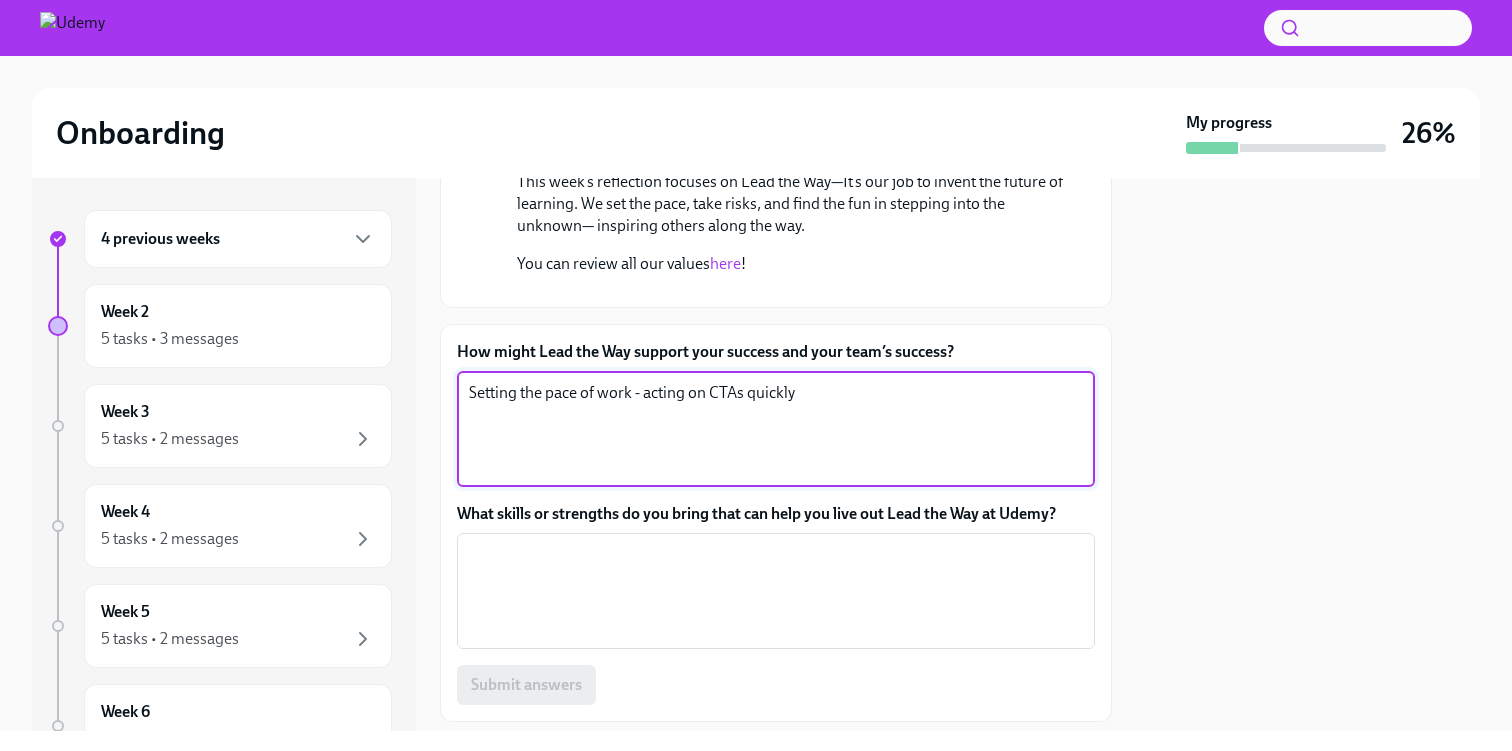 click on "Setting the pace of work - acting on CTAs quickly" at bounding box center [776, 429] 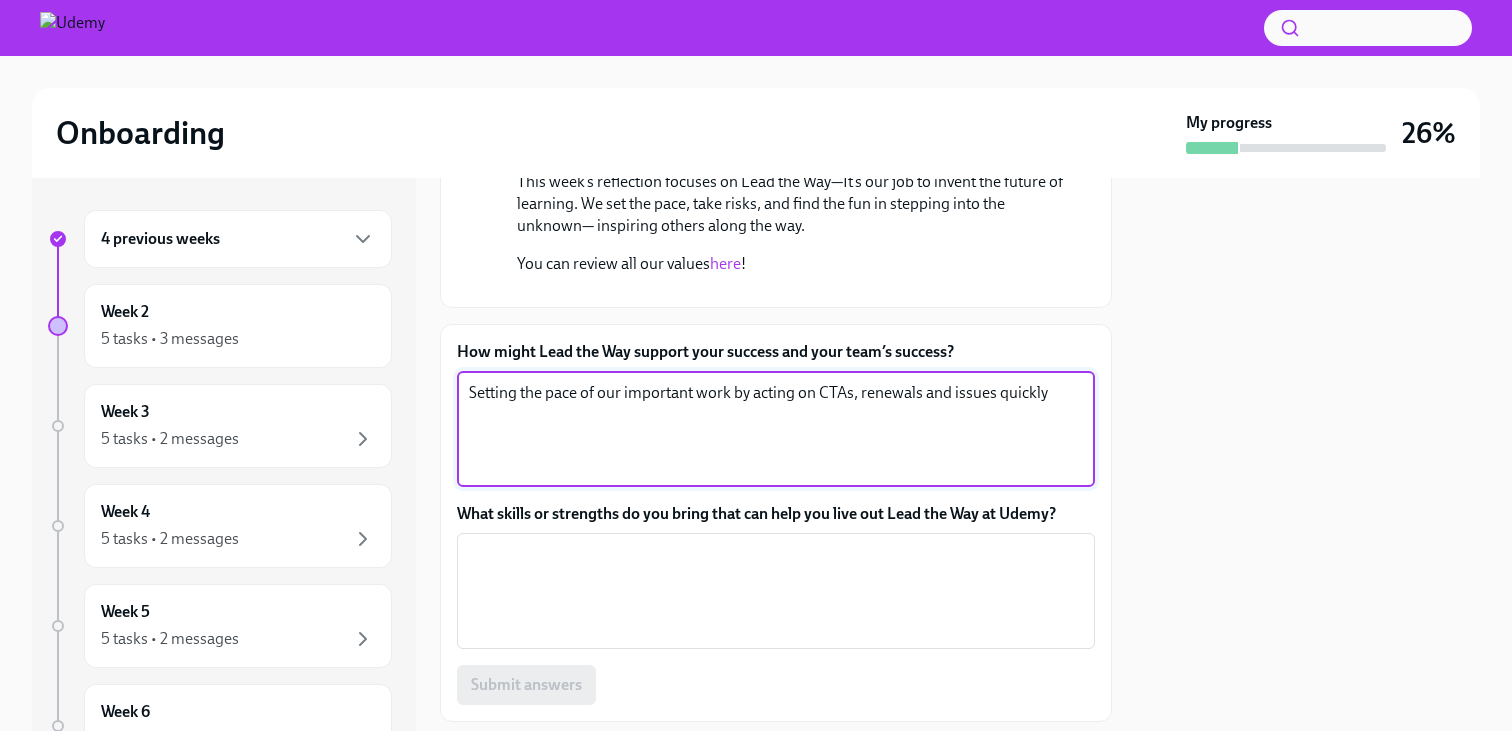 click on "Setting the pace of our important work by acting on CTAs, renewals and issues quickly" at bounding box center [776, 429] 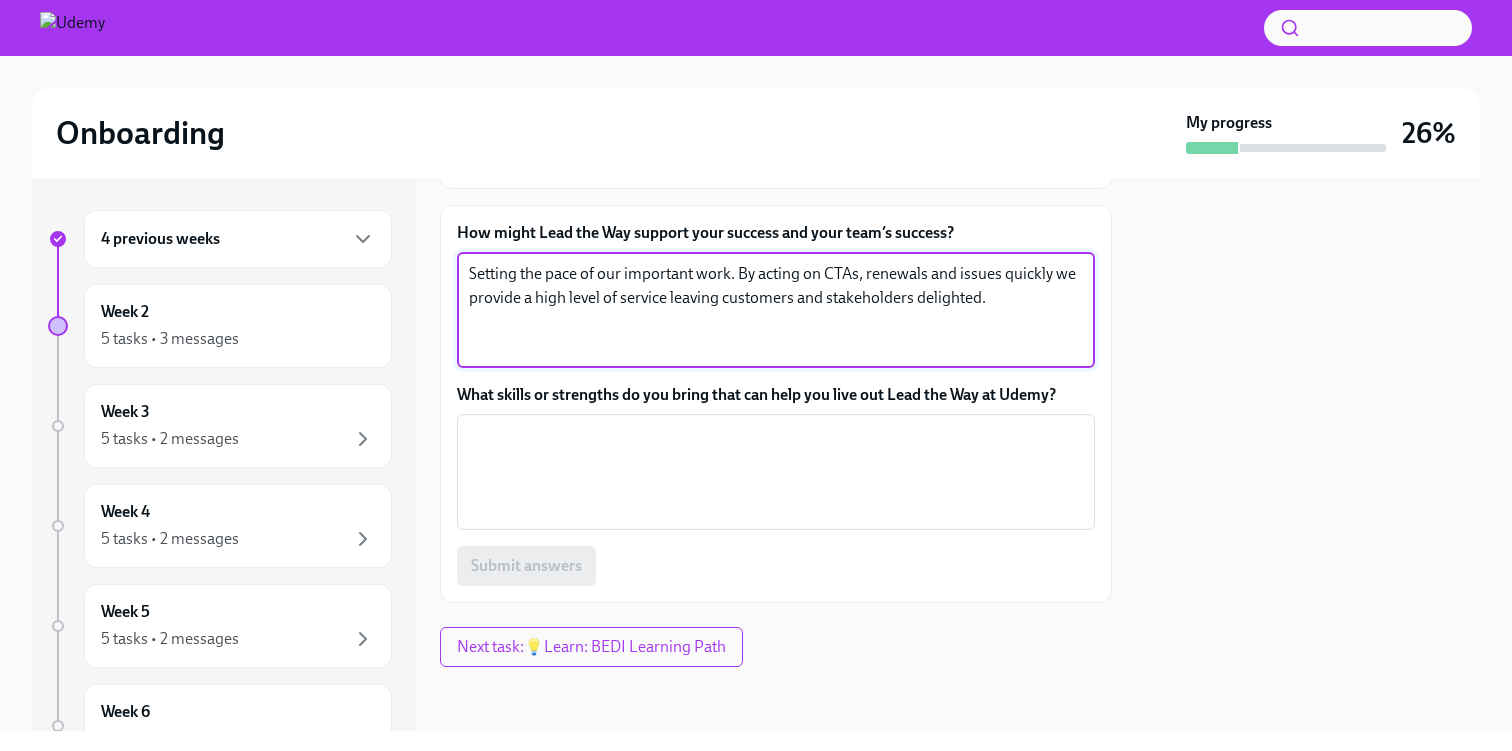 scroll, scrollTop: 667, scrollLeft: 0, axis: vertical 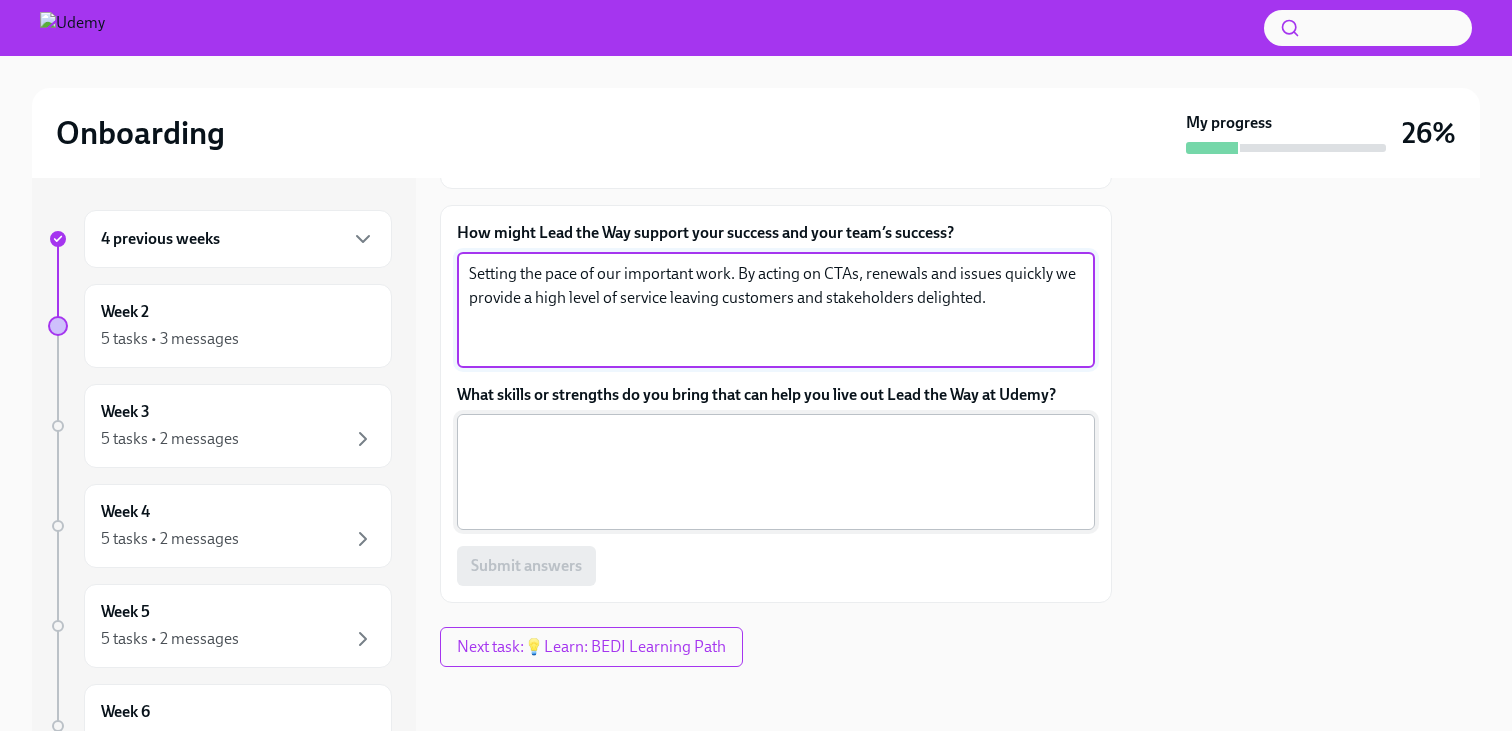 type on "Setting the pace of our important work. By acting on CTAs, renewals and issues quickly we provide a high level of service leaving customers and stakeholders delighted." 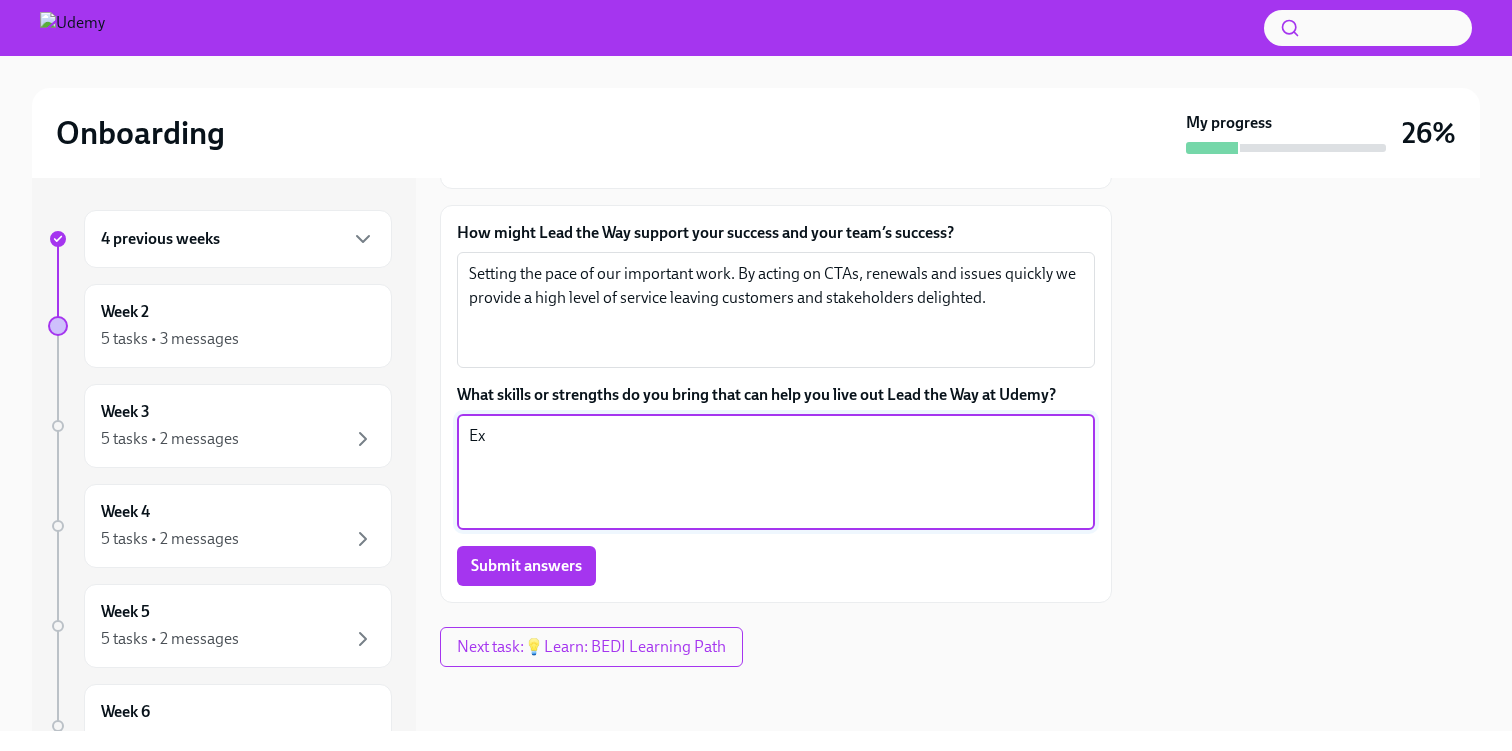 type on "E" 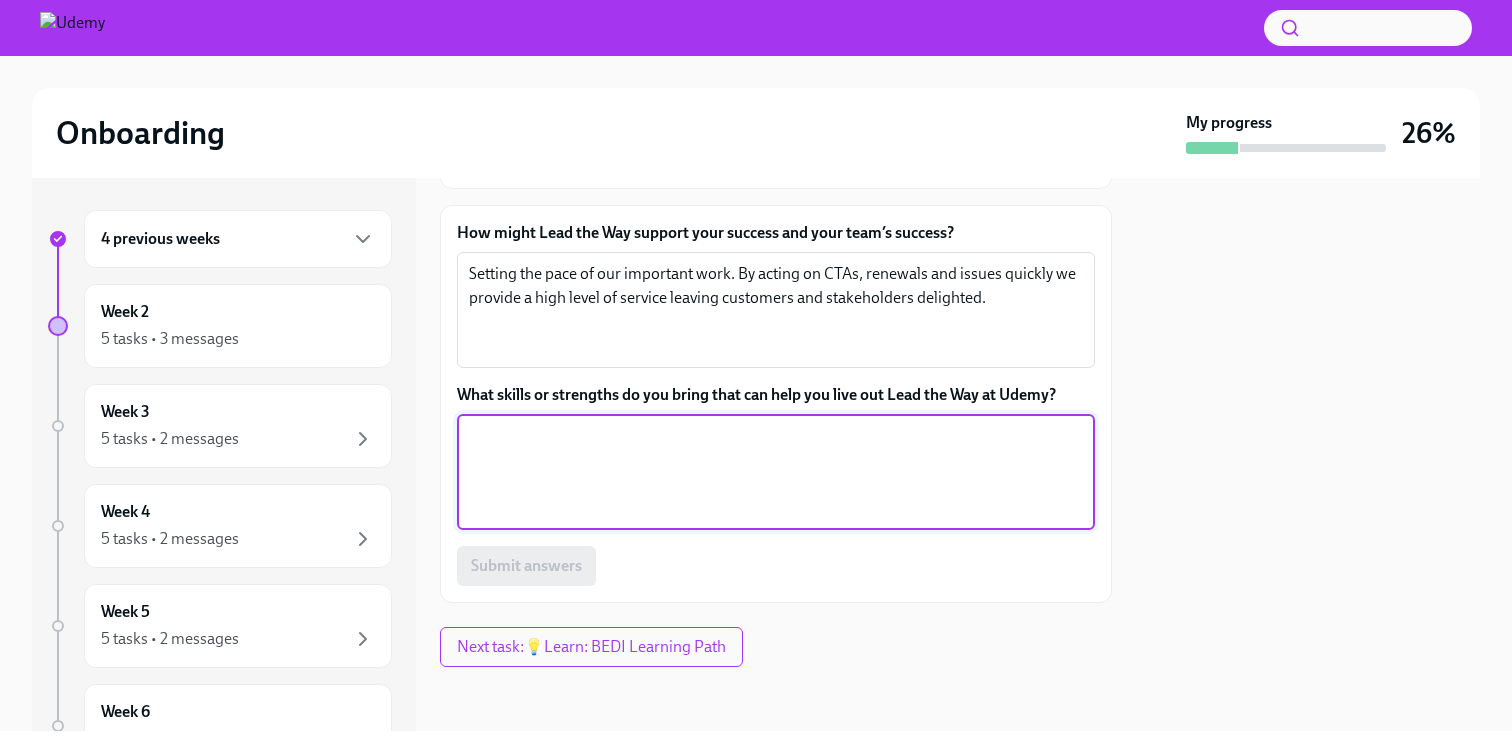 scroll, scrollTop: 746, scrollLeft: 0, axis: vertical 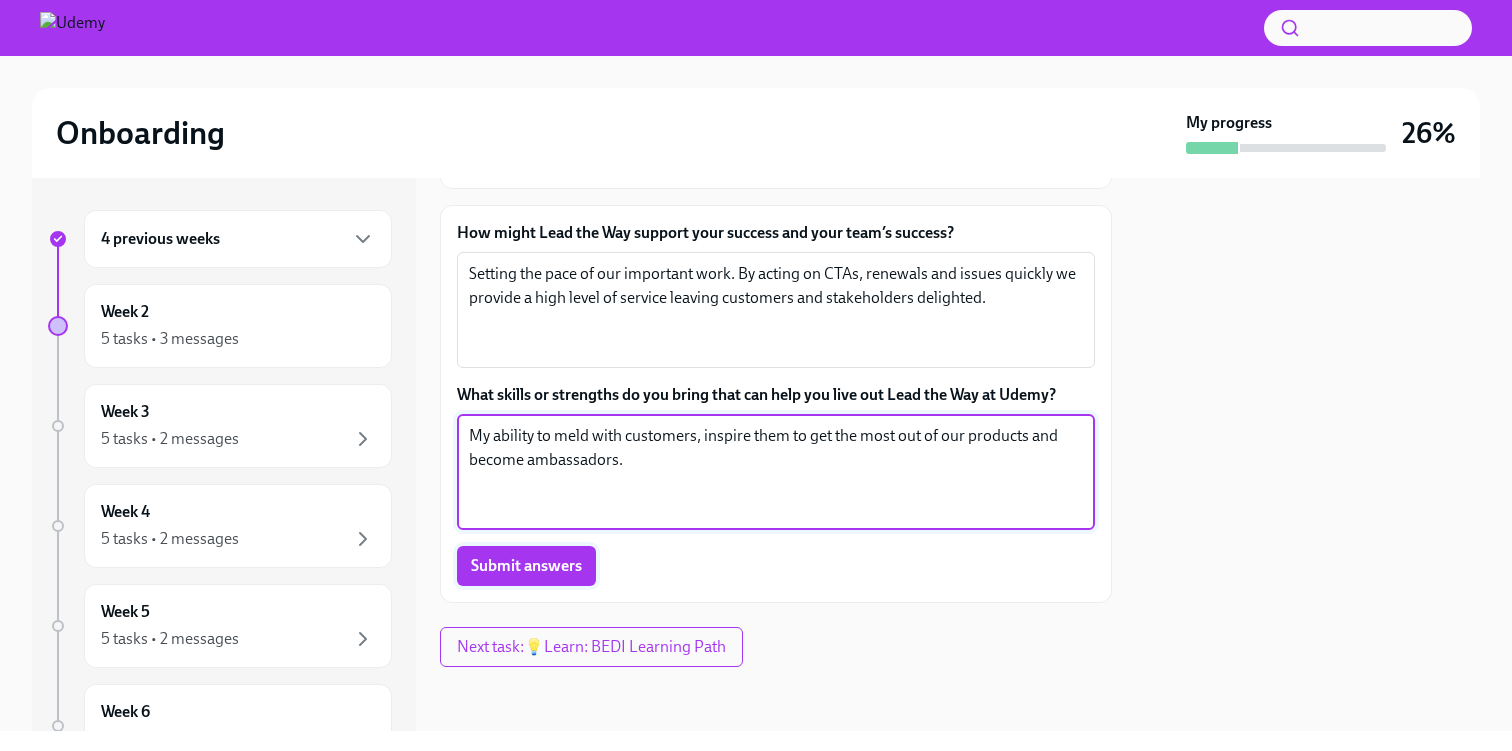 type on "My ability to meld with customers, inspire them to get the most out of our products and become ambassadors." 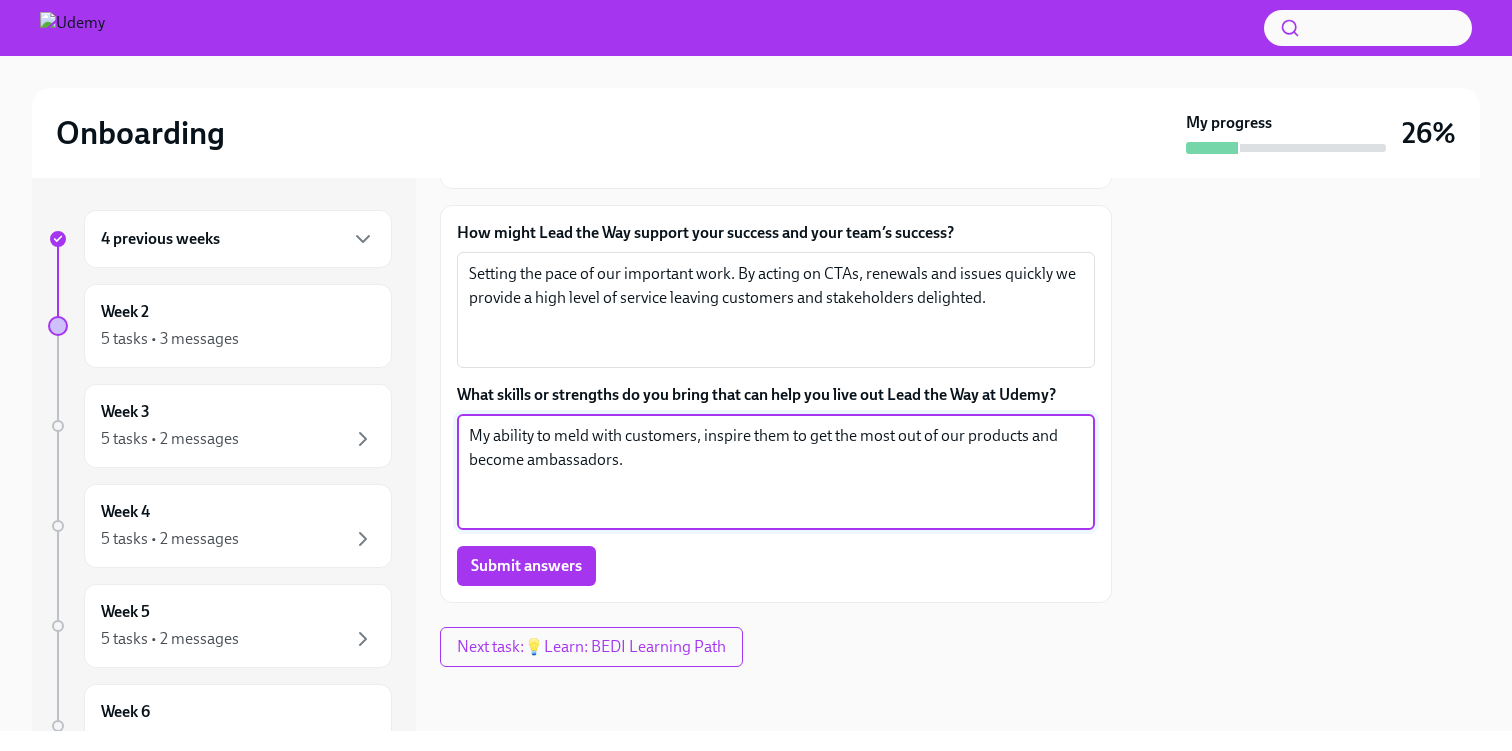 click on "Submit answers" at bounding box center [526, 566] 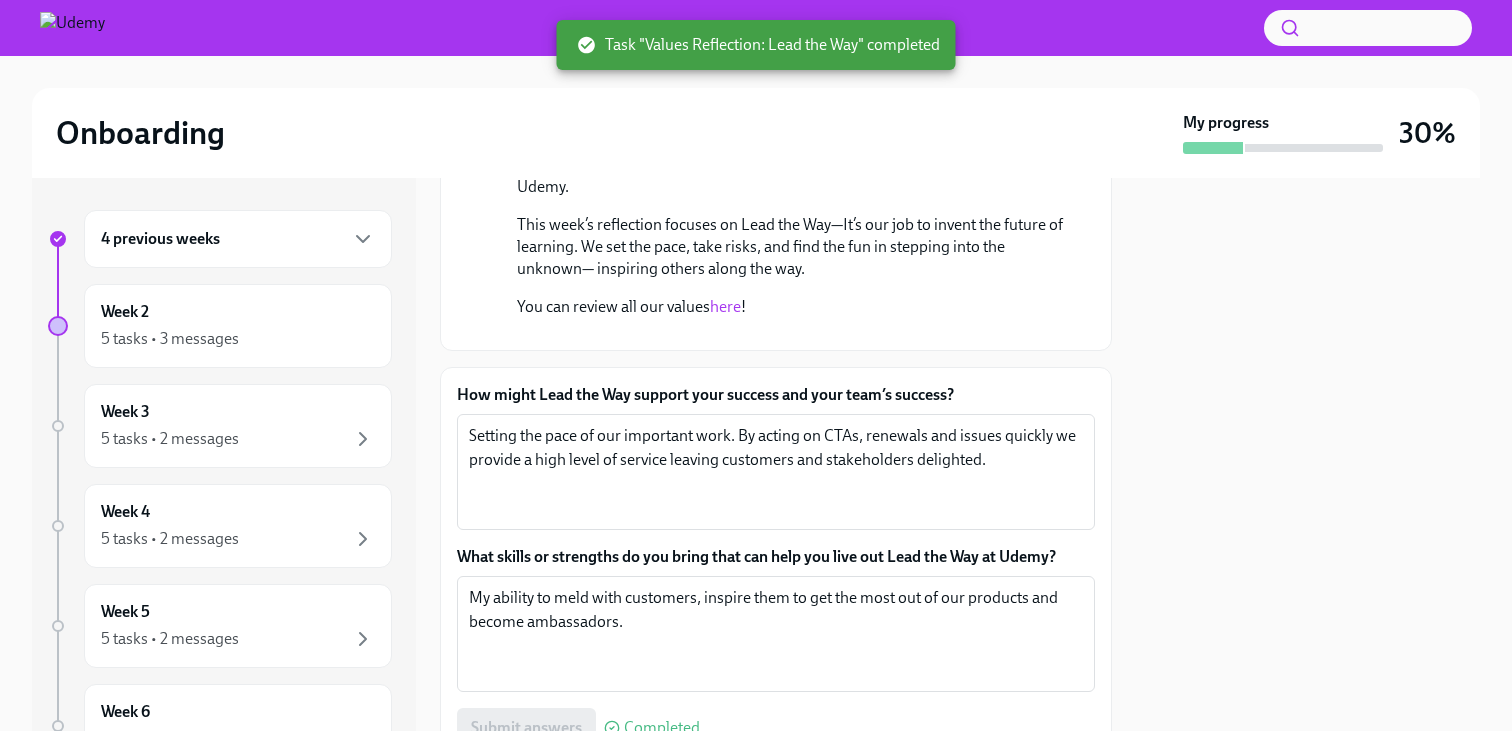 scroll, scrollTop: 371, scrollLeft: 0, axis: vertical 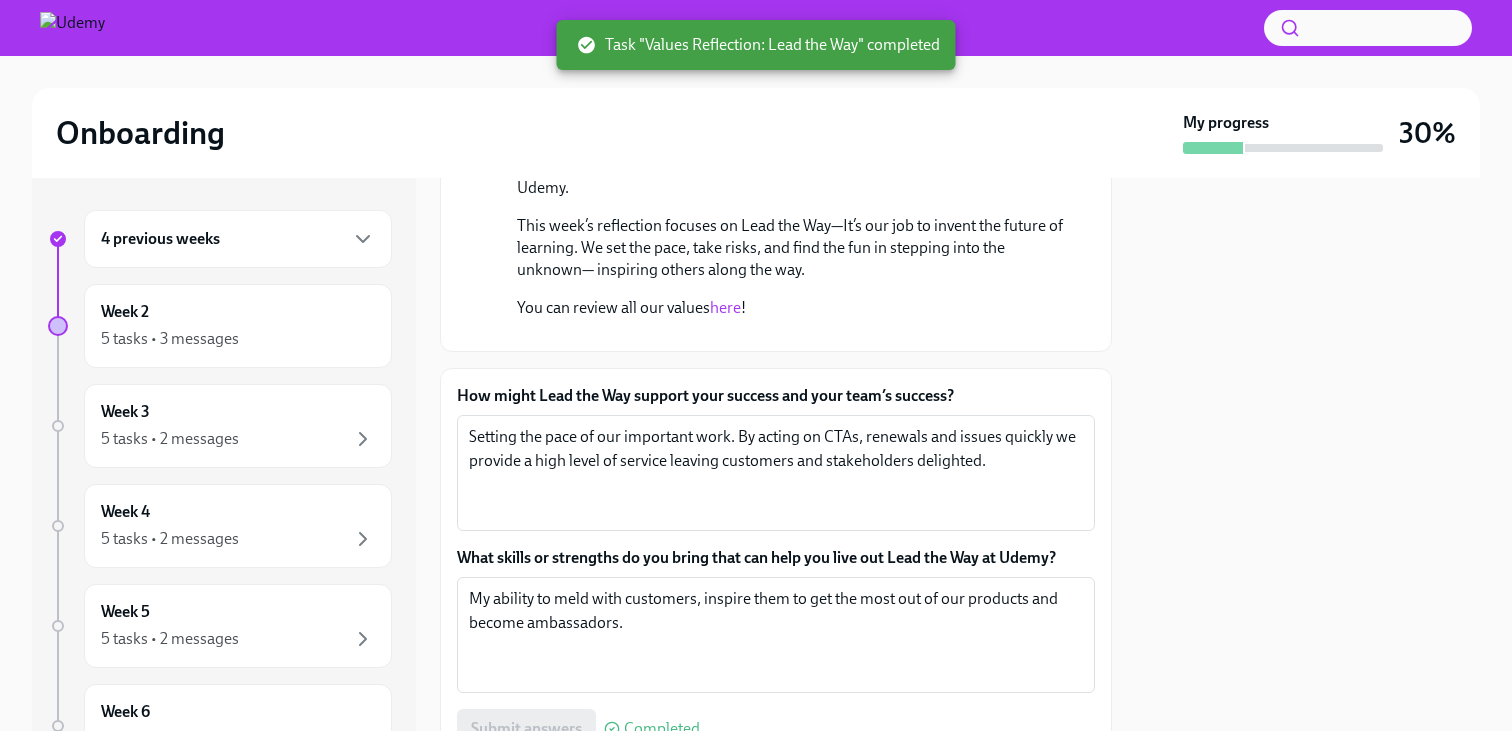 click on "4 previous weeks" at bounding box center [238, 239] 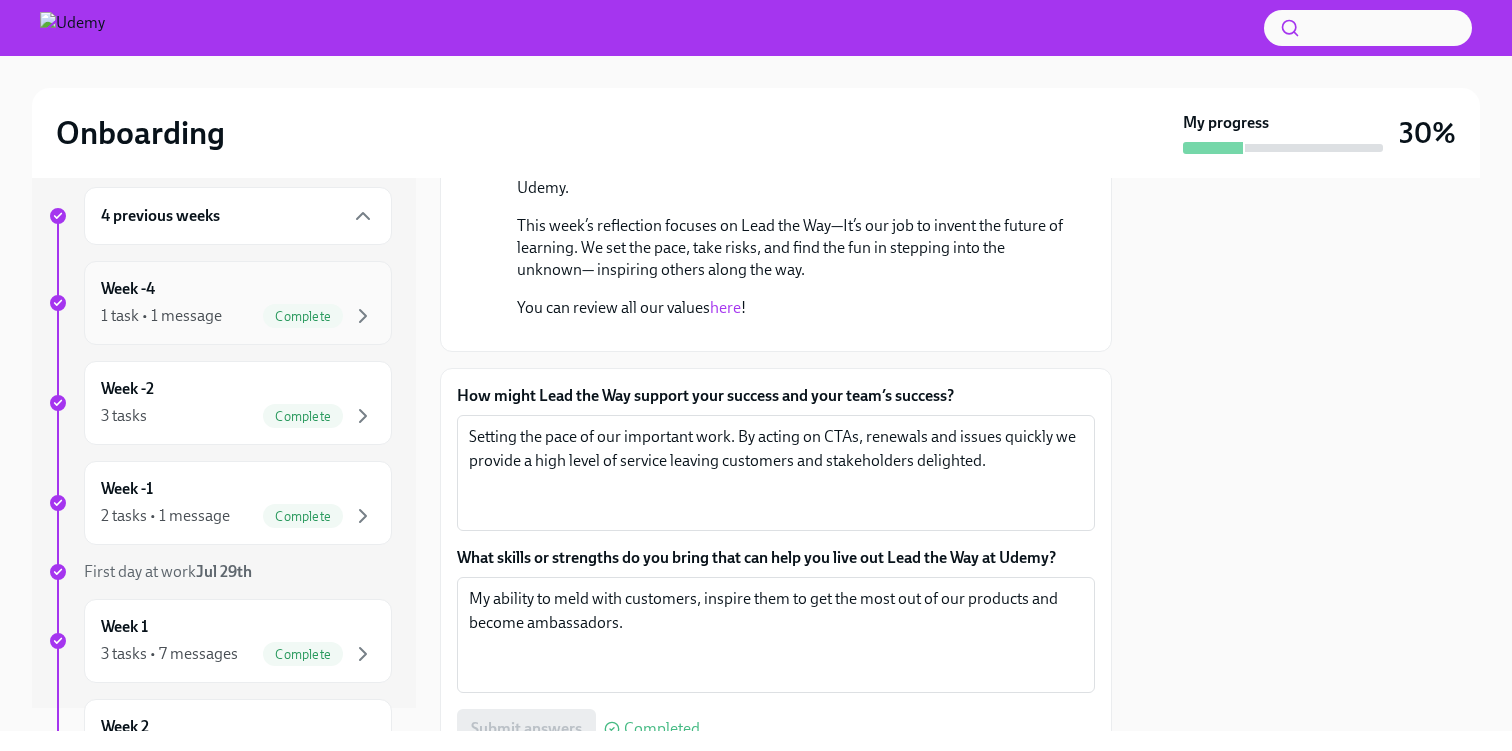 scroll, scrollTop: 32, scrollLeft: 0, axis: vertical 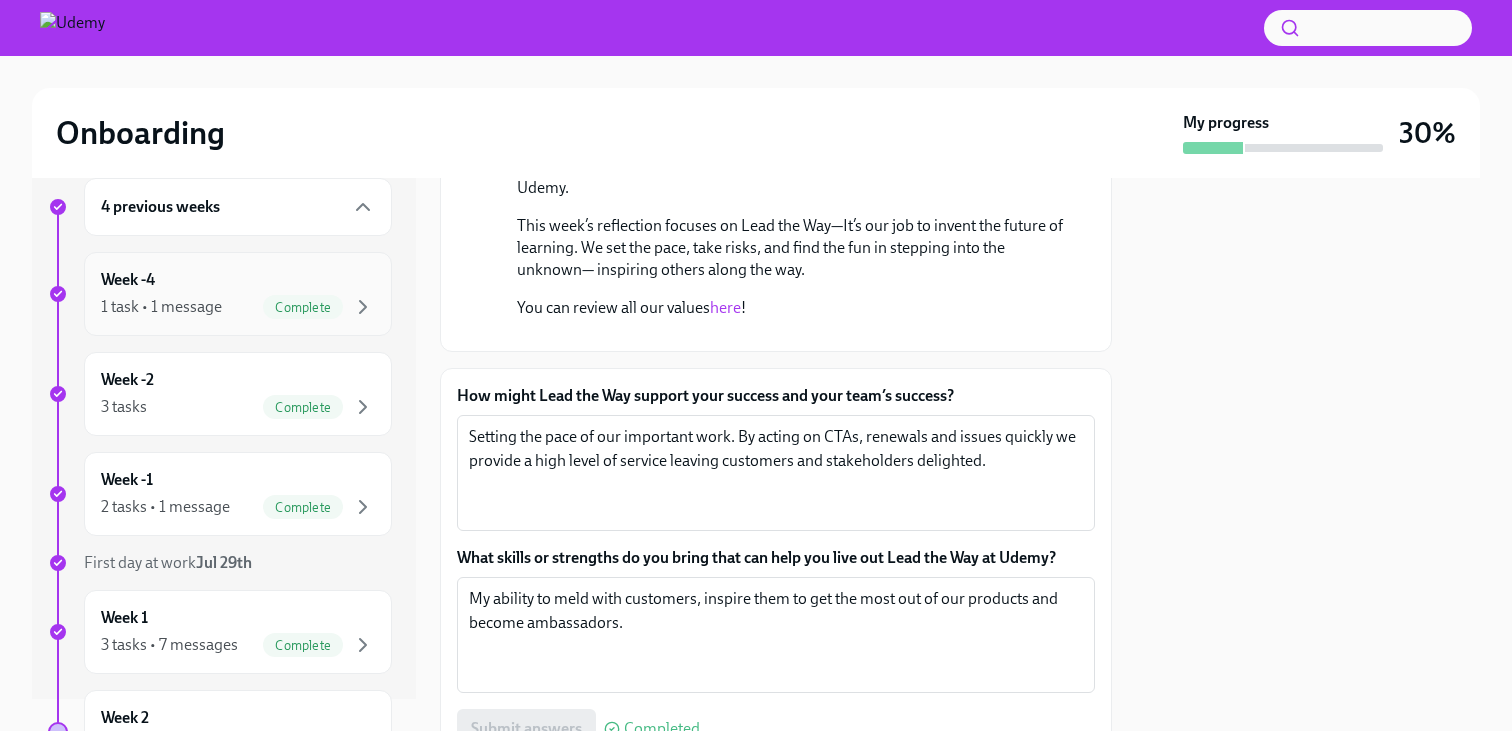 click on "Week -4 1 task • 1 message Complete" at bounding box center (238, 294) 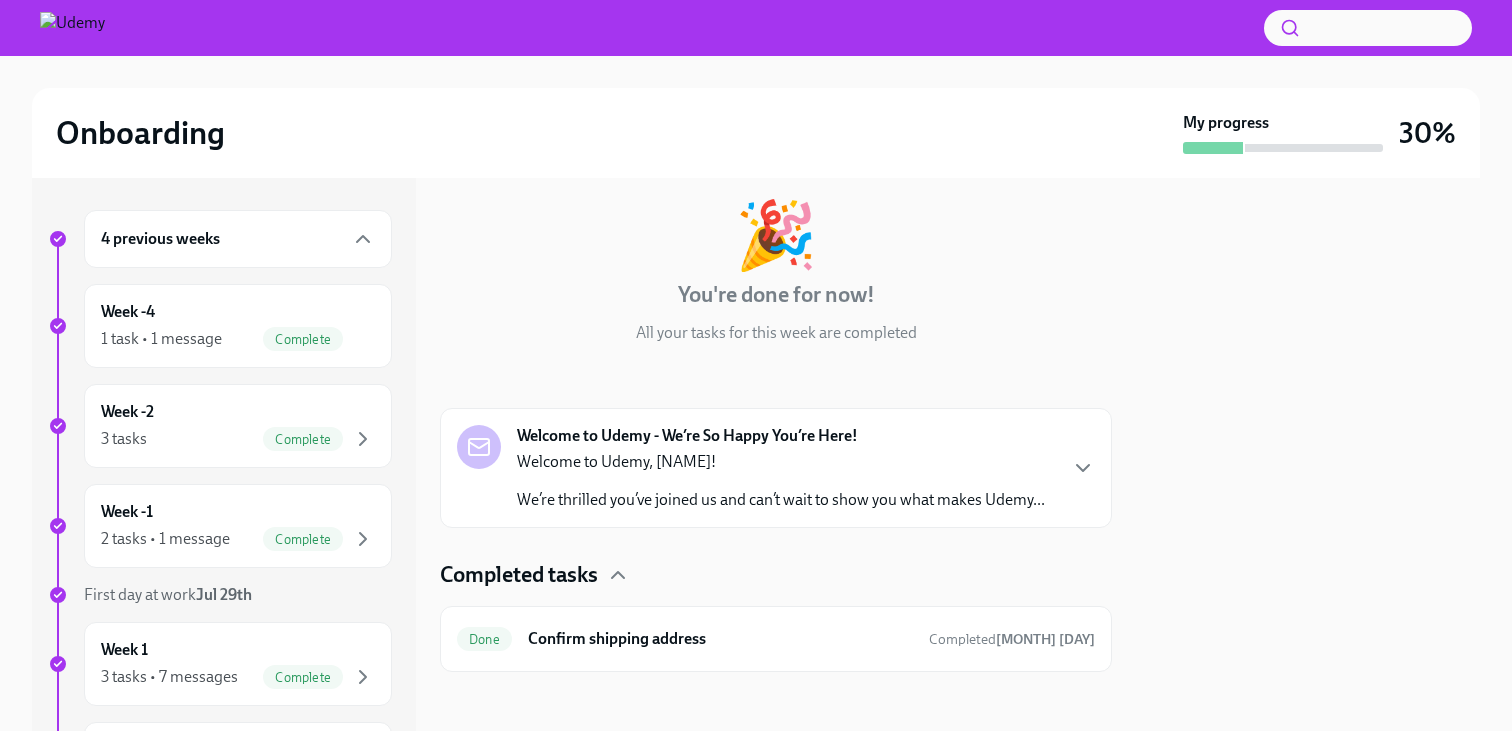 scroll, scrollTop: 105, scrollLeft: 0, axis: vertical 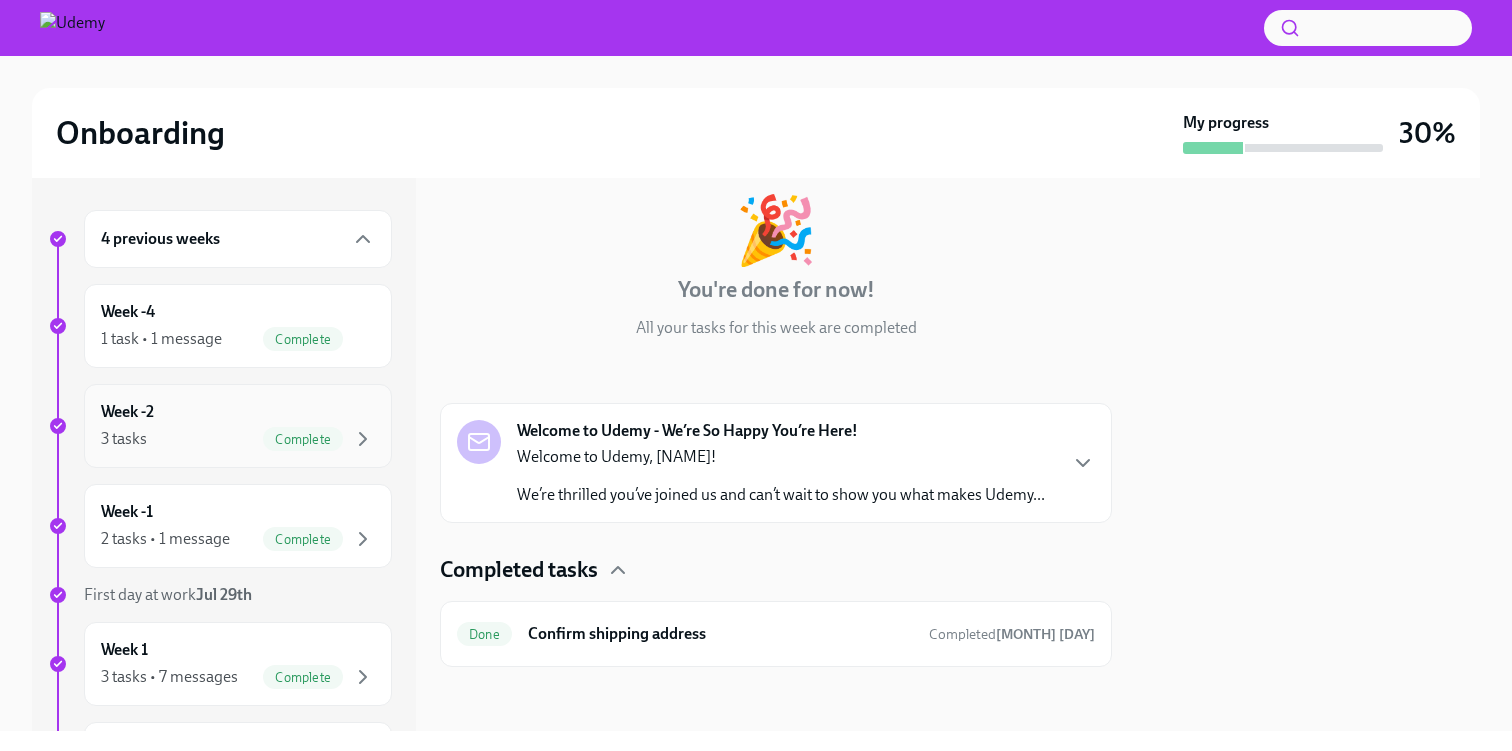 click on "Week -2 3 tasks Complete" at bounding box center [238, 426] 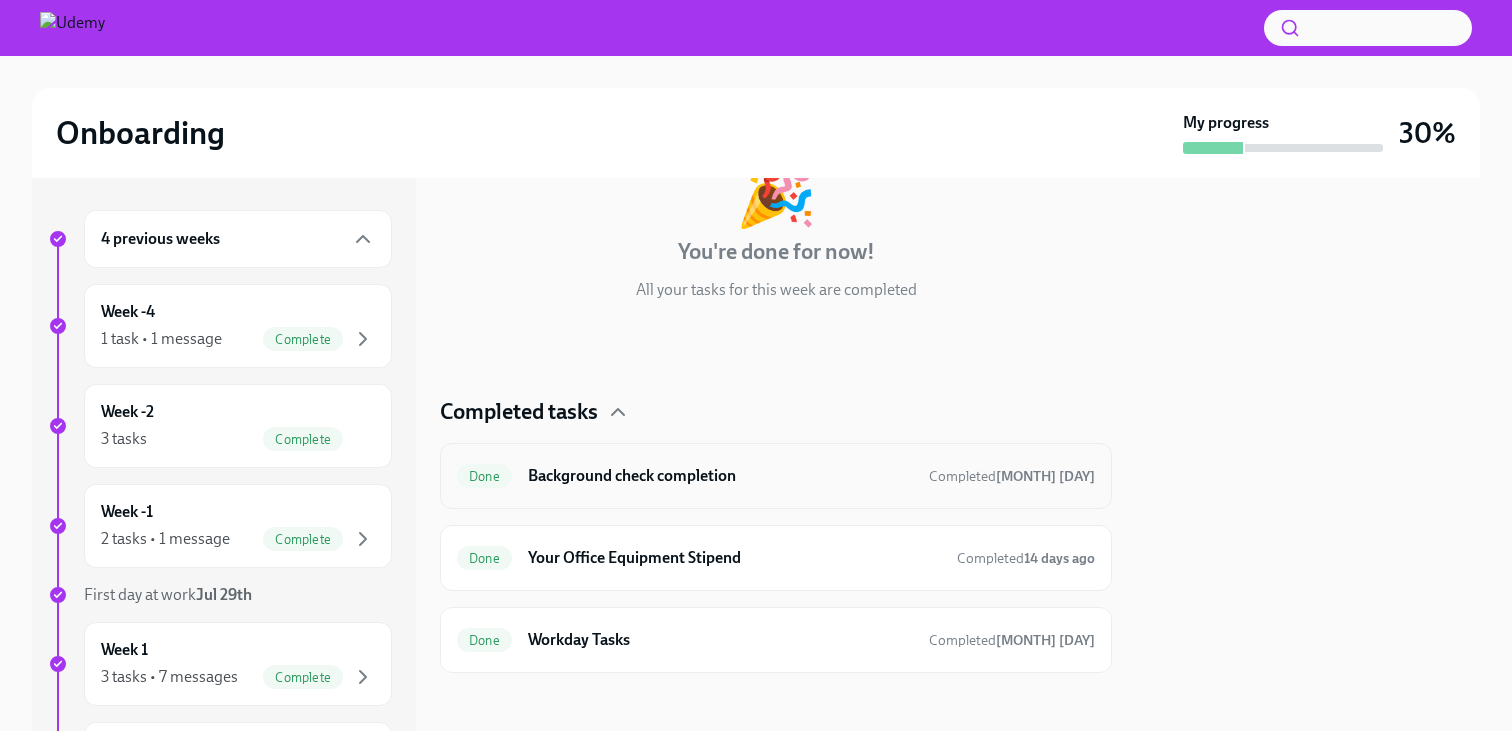 scroll, scrollTop: 149, scrollLeft: 0, axis: vertical 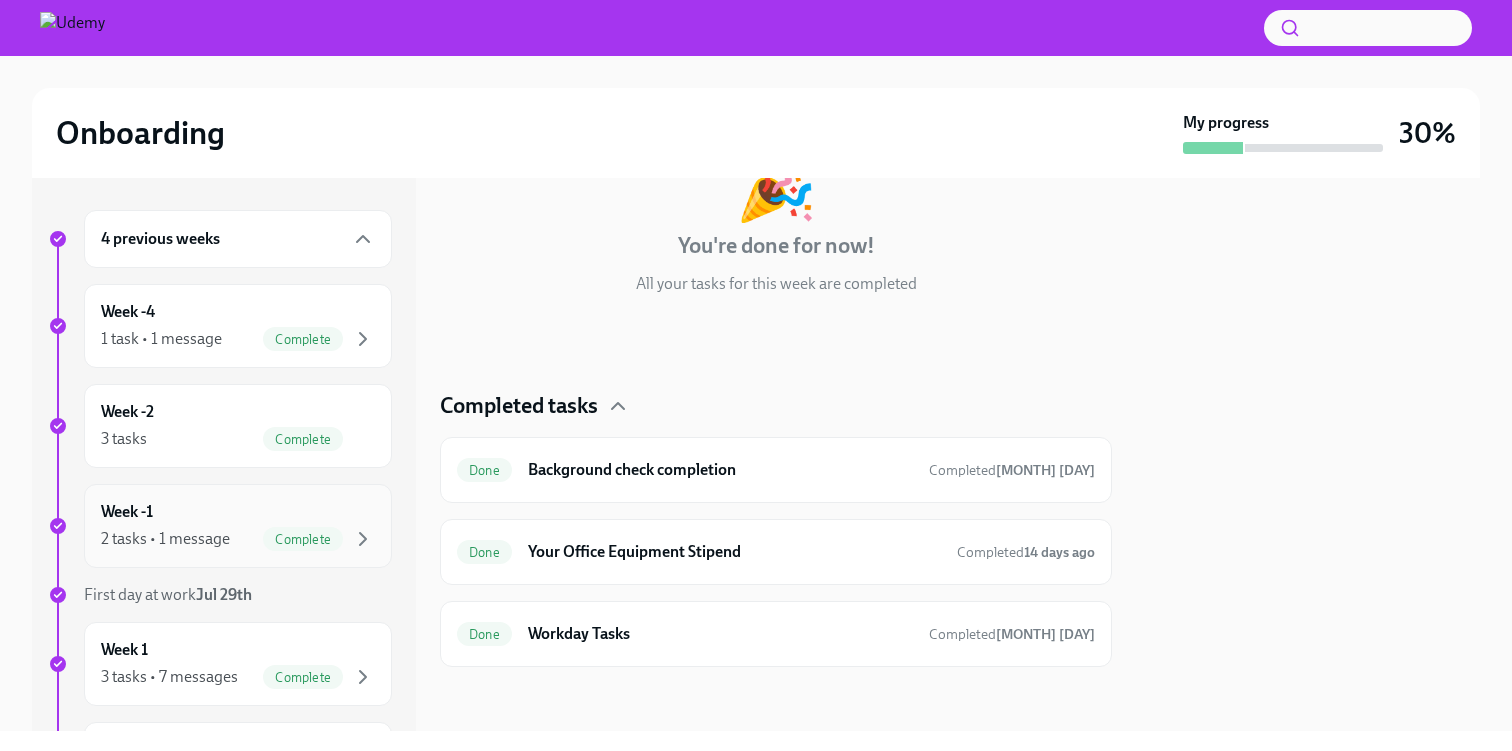 click on "Week -1 2 tasks • 1 message Complete" at bounding box center (238, 526) 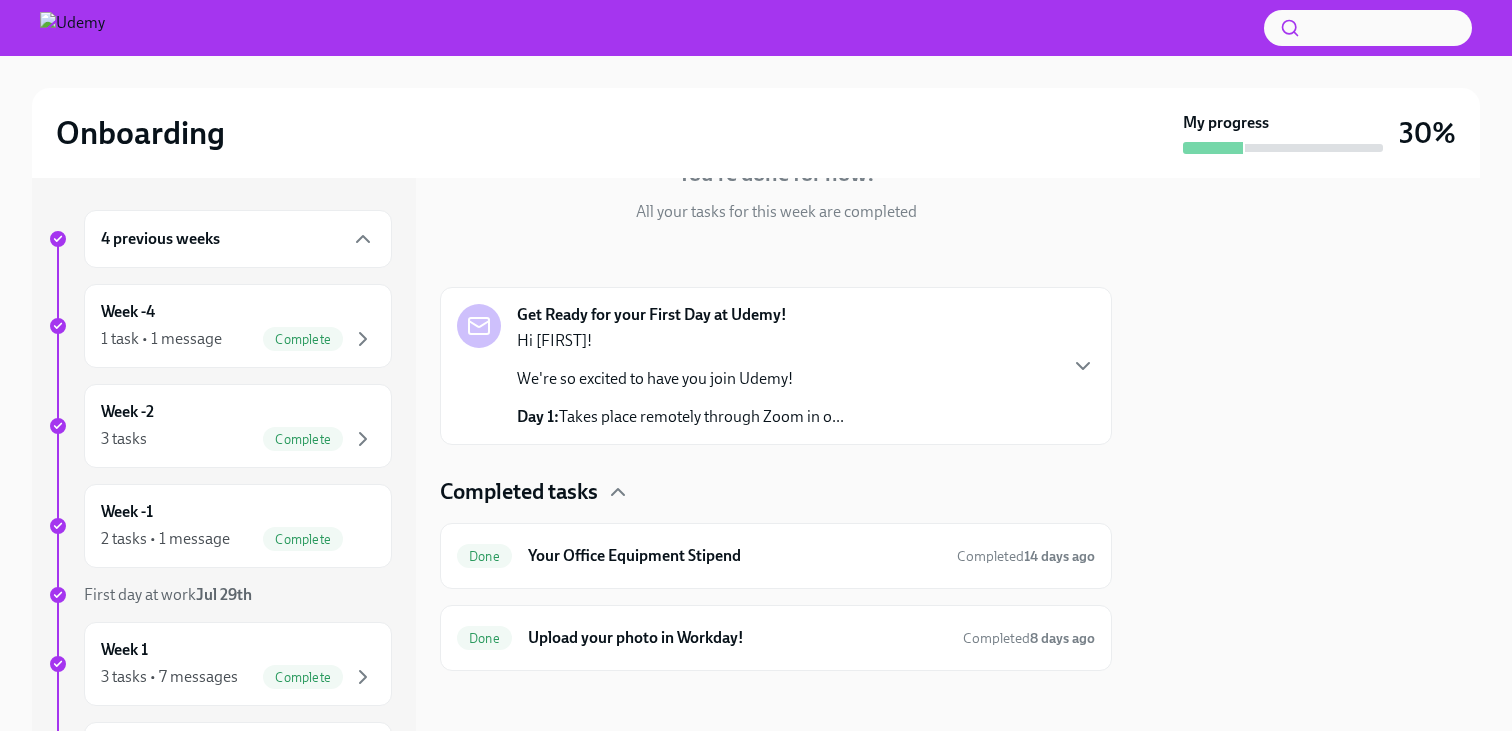 scroll, scrollTop: 225, scrollLeft: 0, axis: vertical 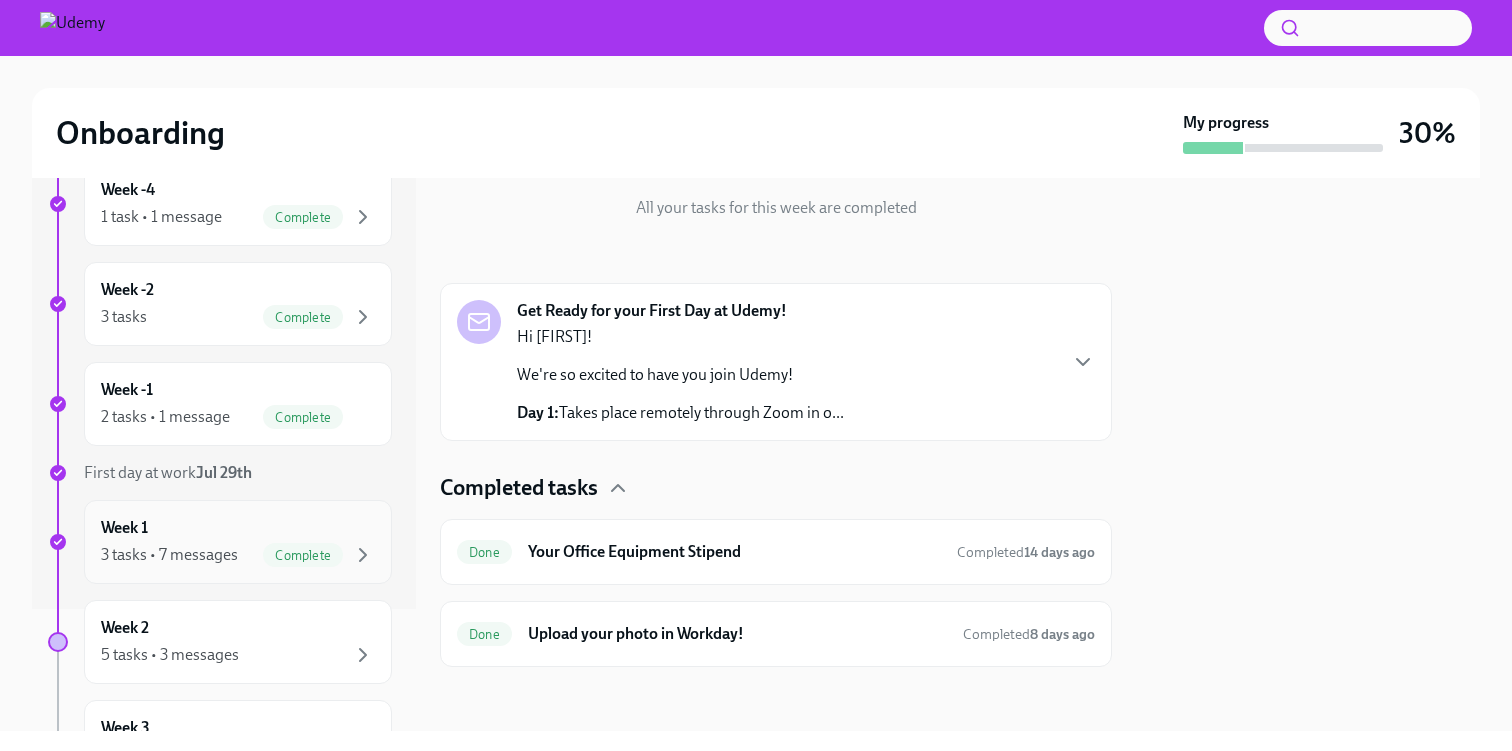 click on "Week 1 3 tasks • 7 messages Complete" at bounding box center [238, 542] 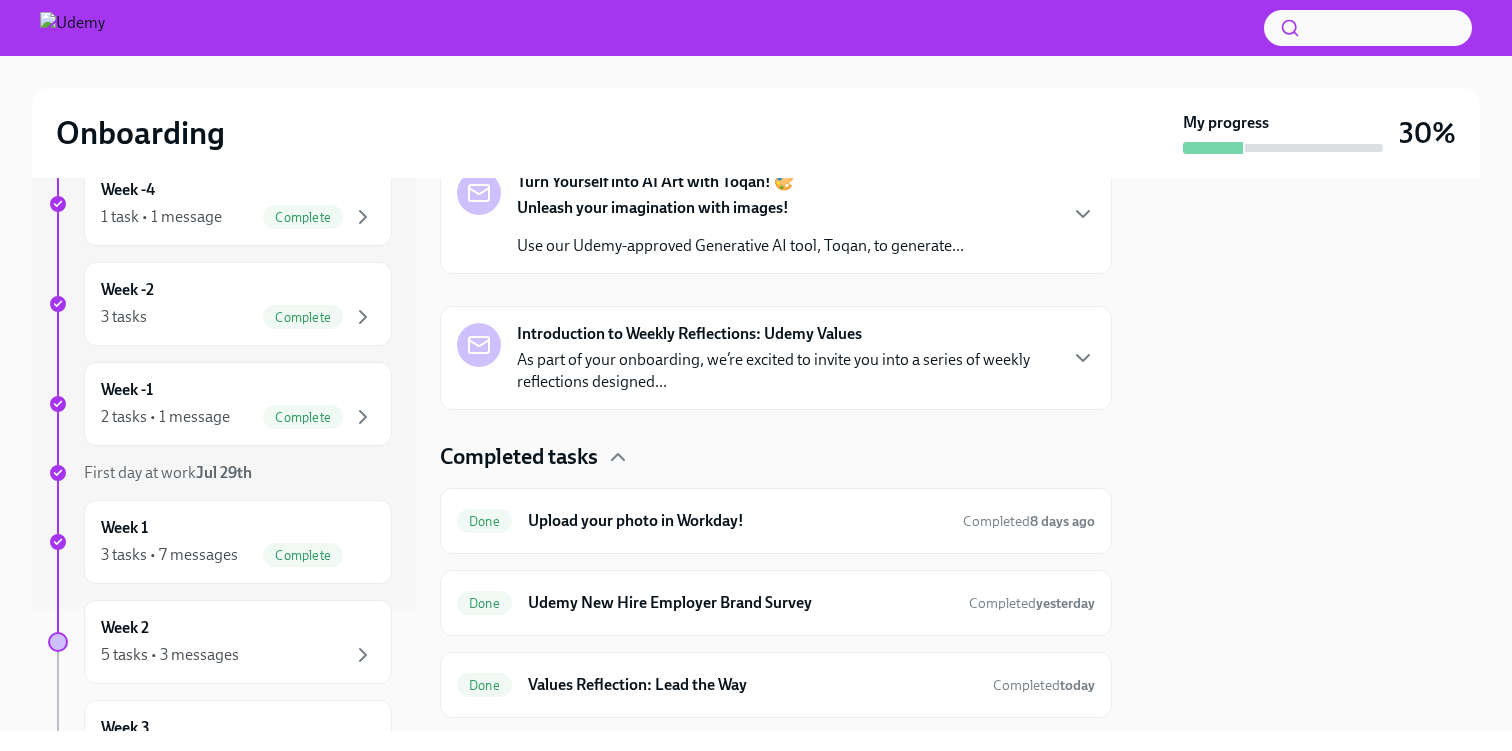 scroll, scrollTop: 1188, scrollLeft: 0, axis: vertical 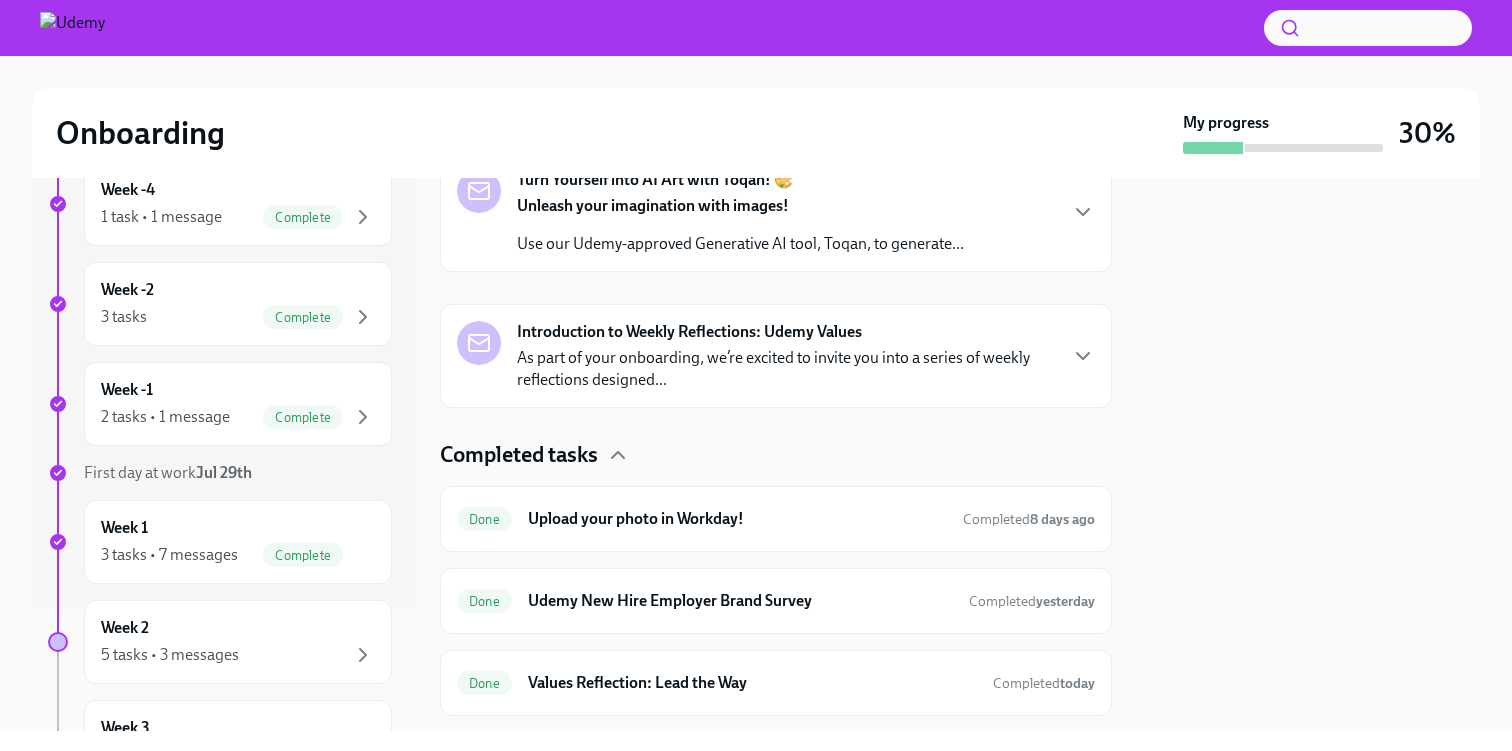 click on "As part of your onboarding, we’re excited to invite you into a series of weekly reflections designed..." at bounding box center (786, 369) 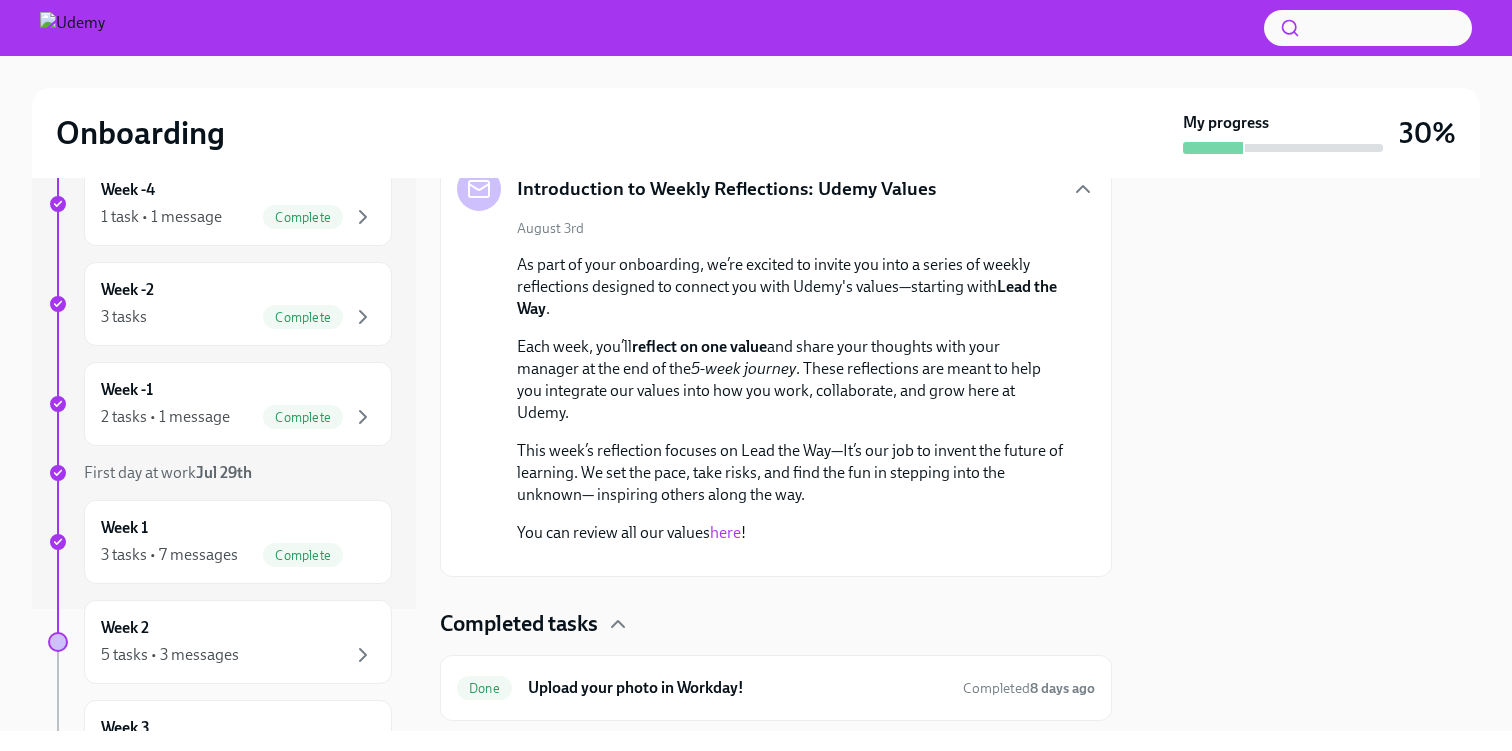 scroll, scrollTop: 1323, scrollLeft: 0, axis: vertical 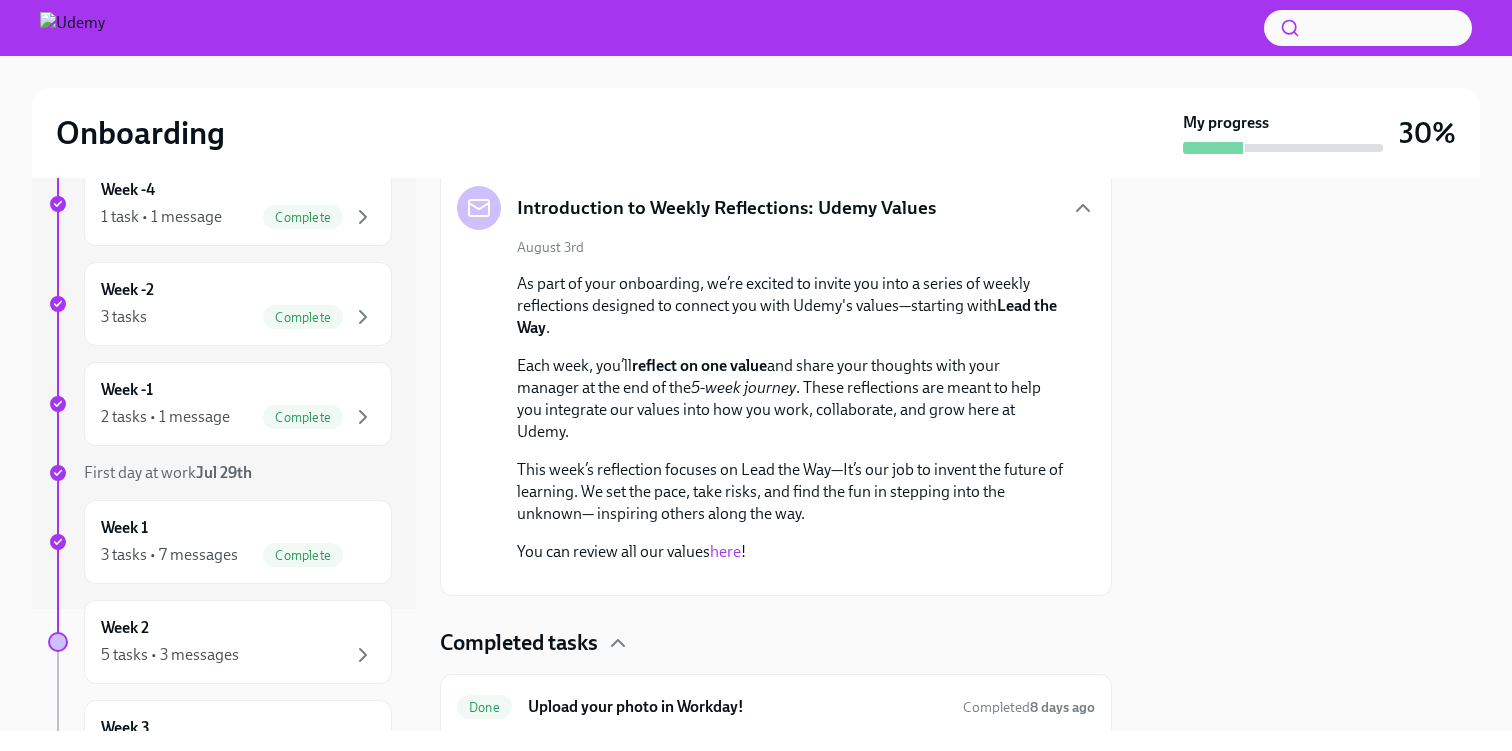 click on "Introduction to Weekly Reflections: Udemy Values" at bounding box center (776, 208) 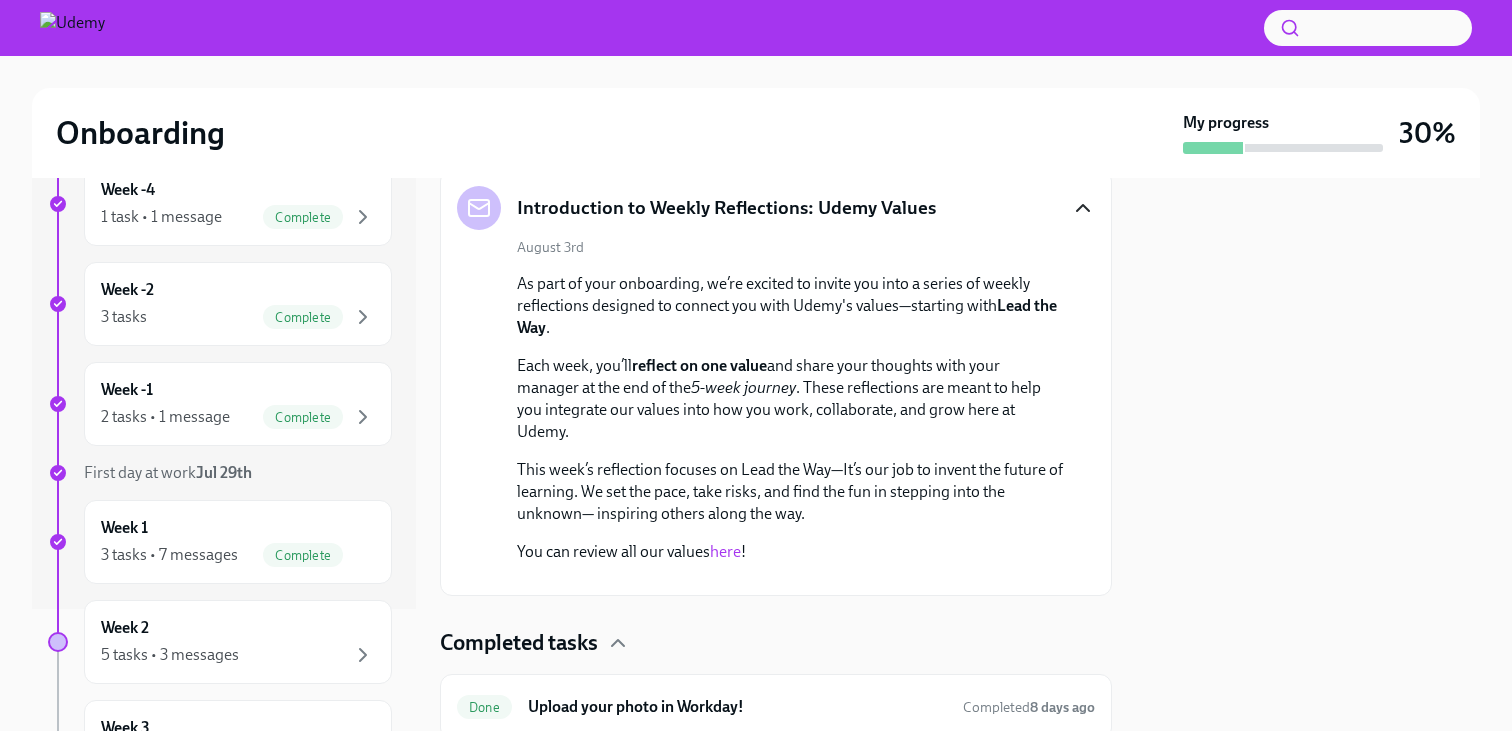 click 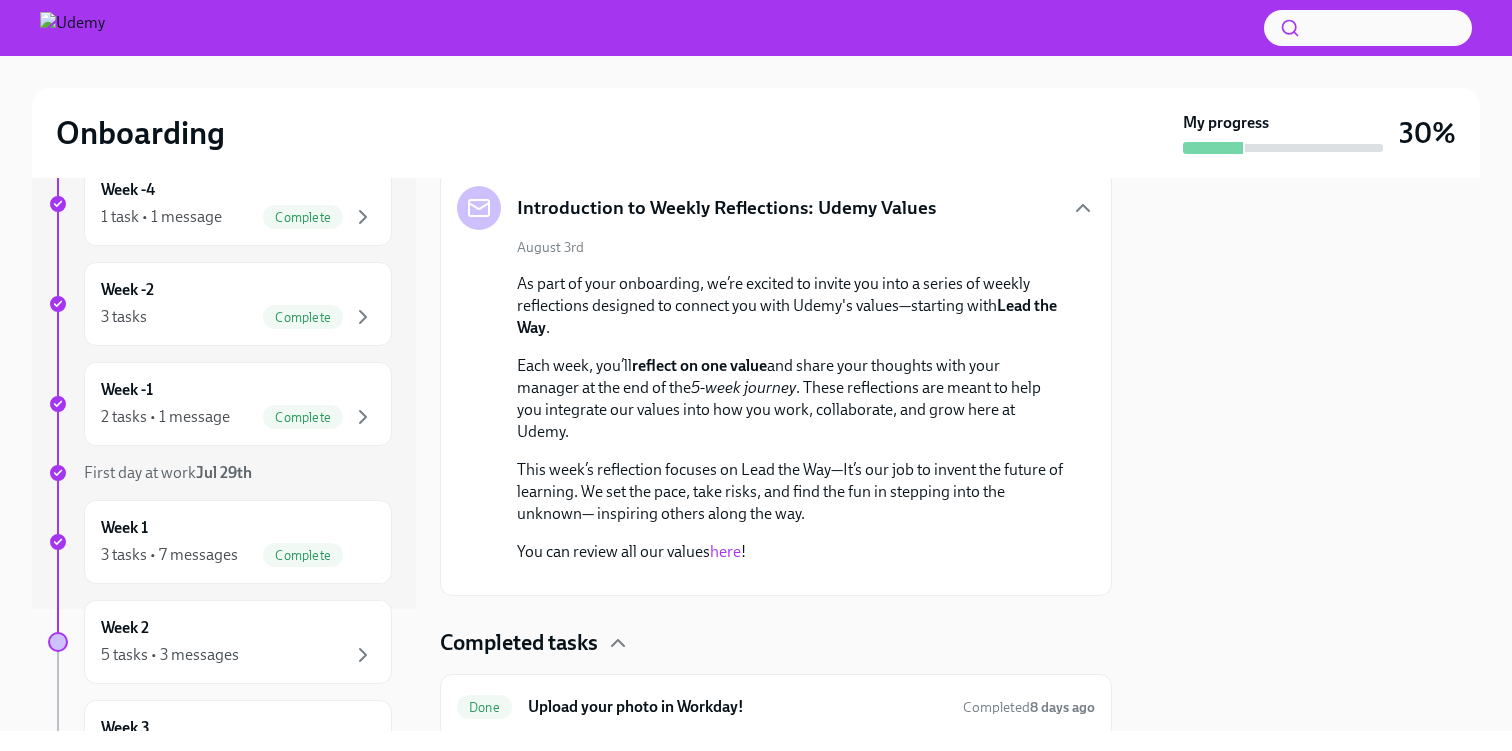 scroll, scrollTop: 1237, scrollLeft: 0, axis: vertical 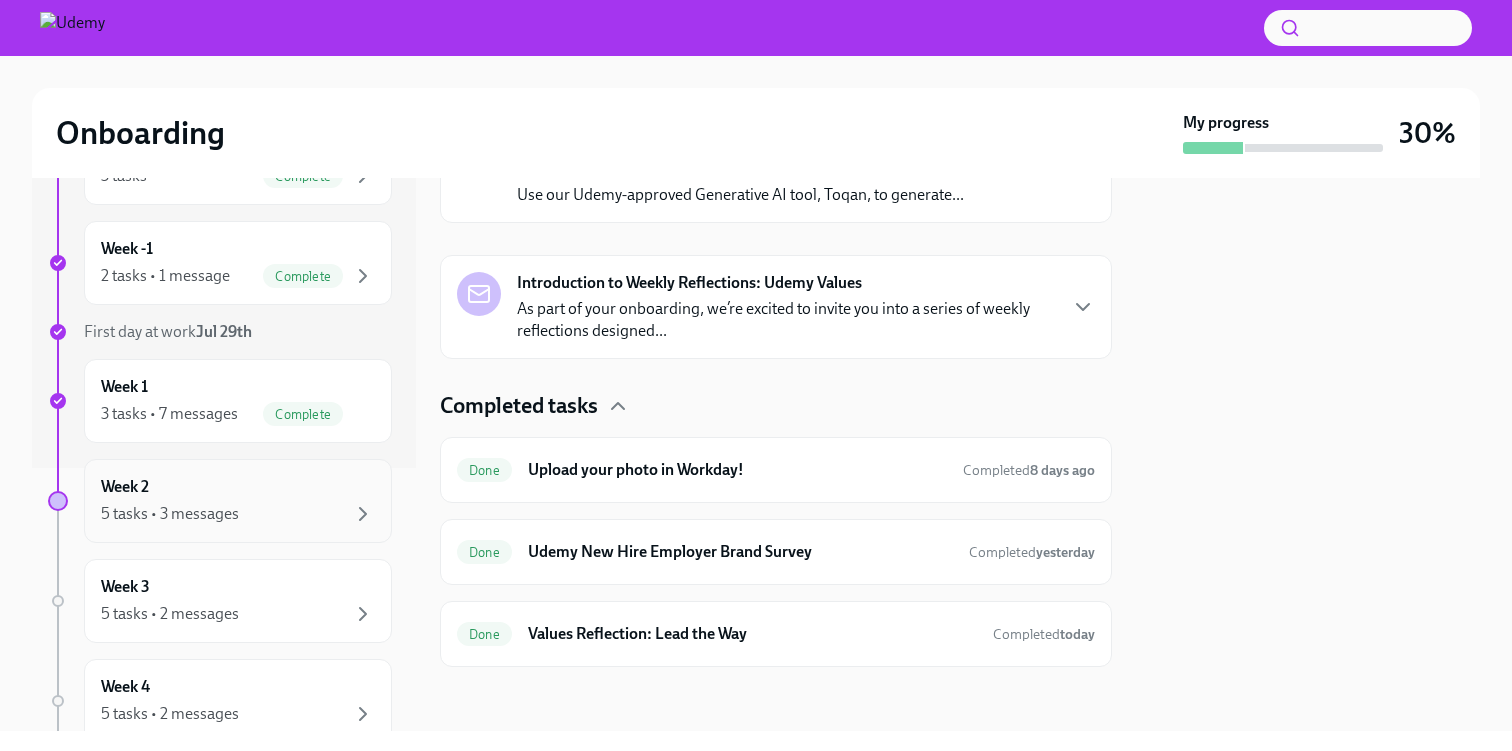 click on "Week 2 5 tasks • 3 messages" at bounding box center [238, 501] 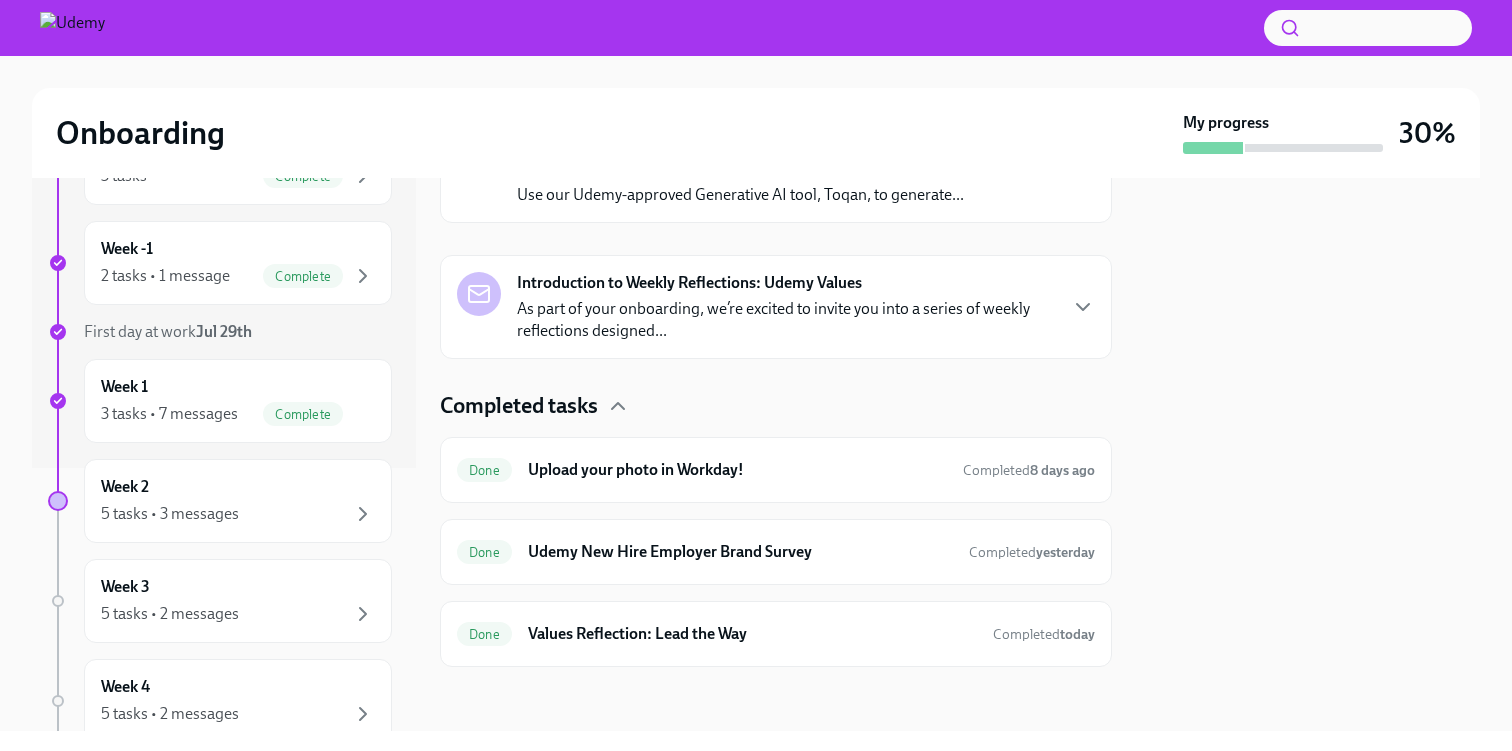 scroll, scrollTop: 227, scrollLeft: 0, axis: vertical 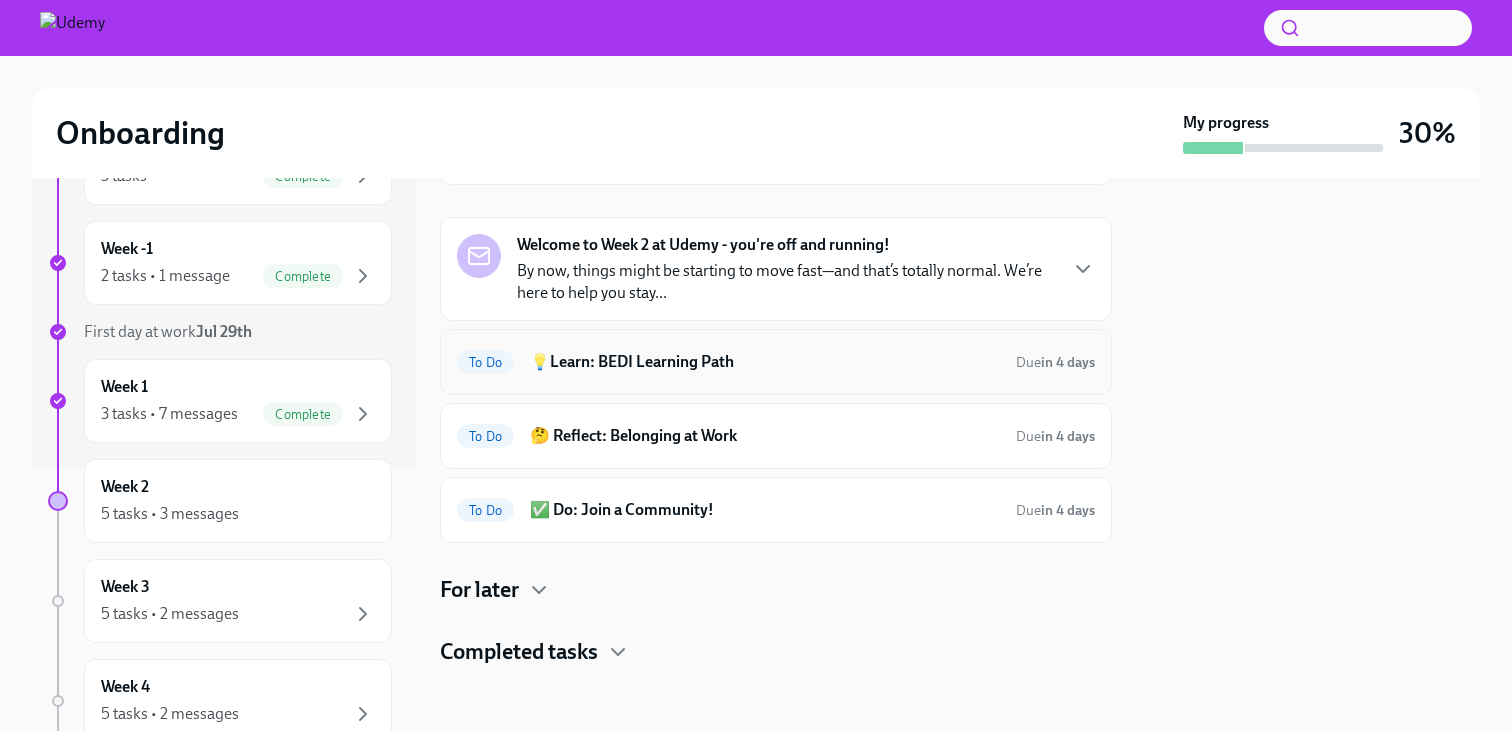 click on "💡Learn: BEDI Learning Path" at bounding box center (765, 362) 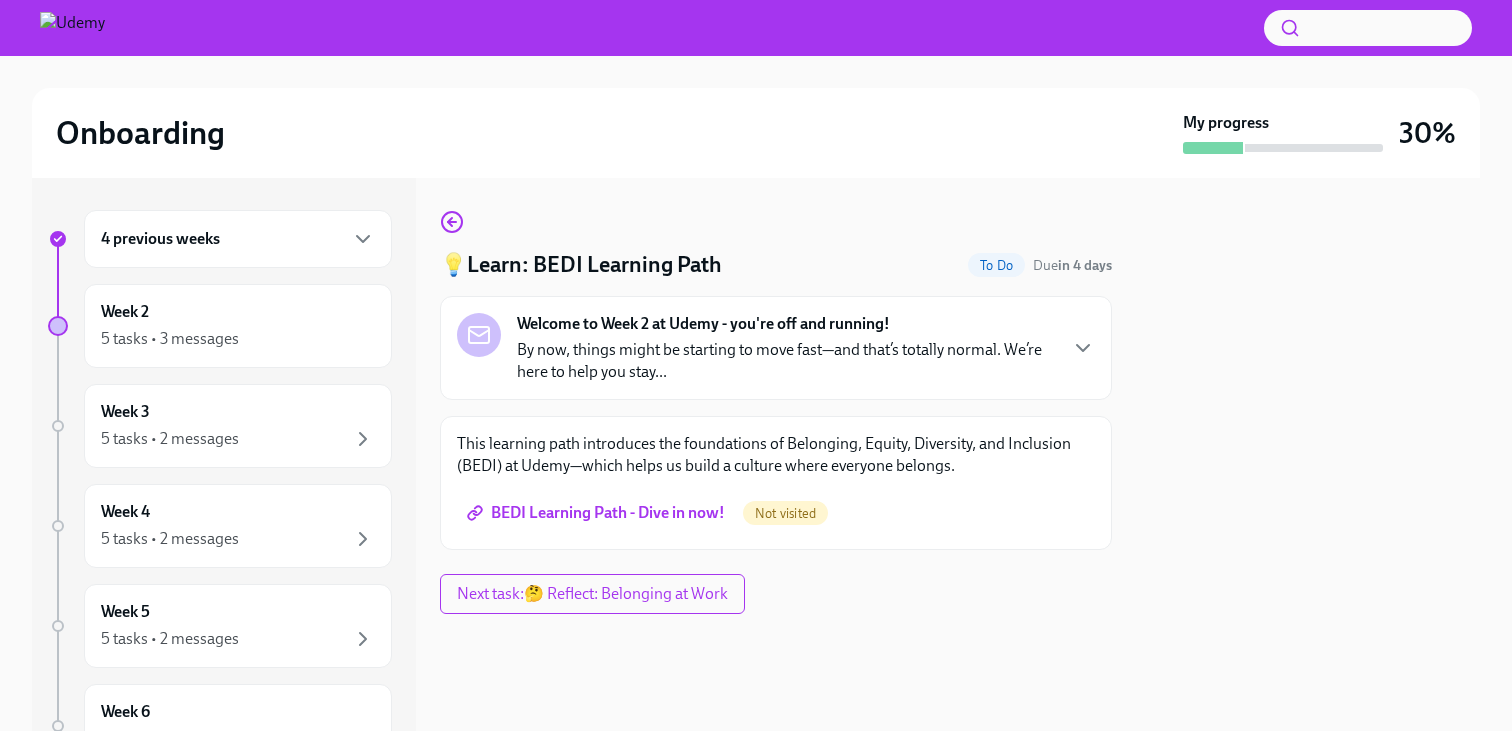 click on "BEDI Learning Path - Dive in now!" at bounding box center [598, 513] 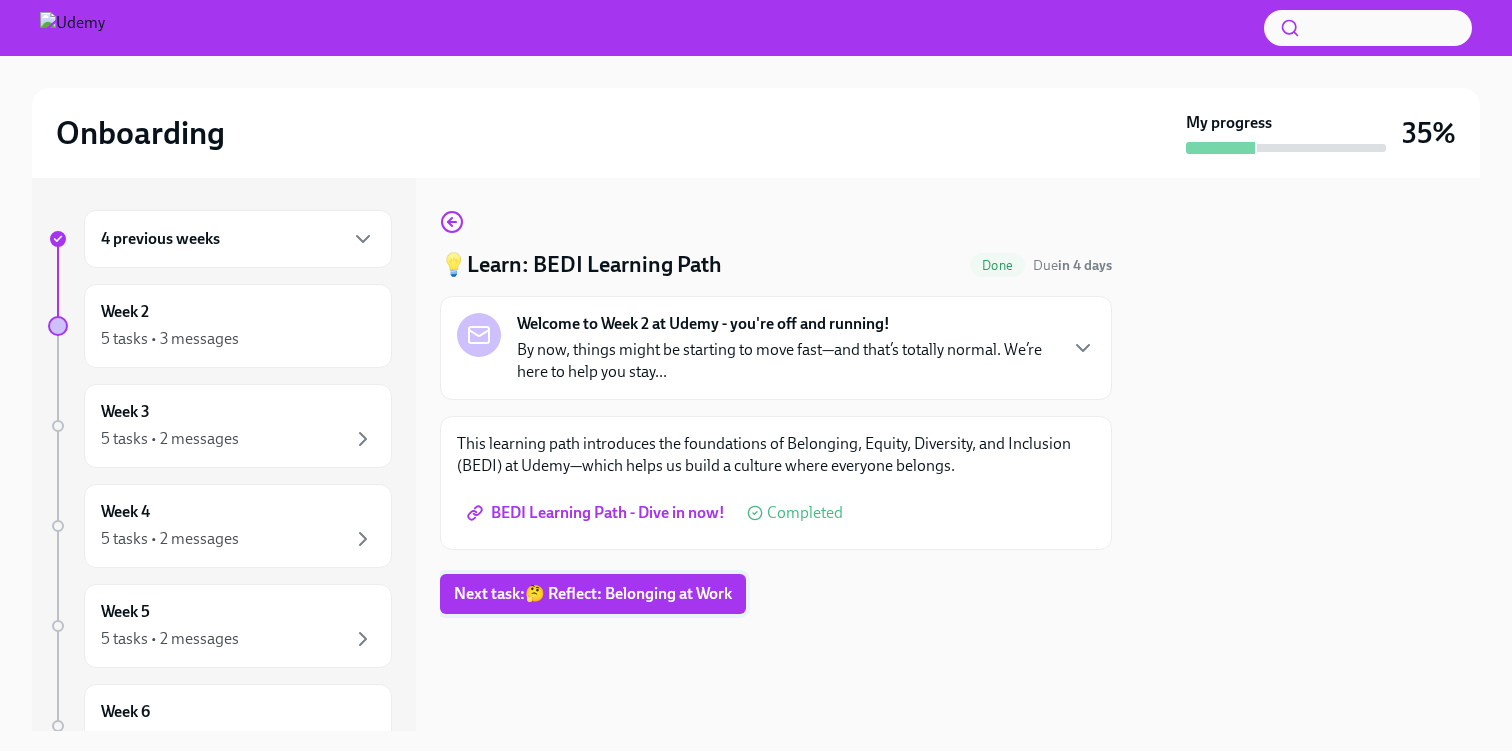 click on "Next task :   🤔 Reflect: Belonging at Work" at bounding box center (593, 594) 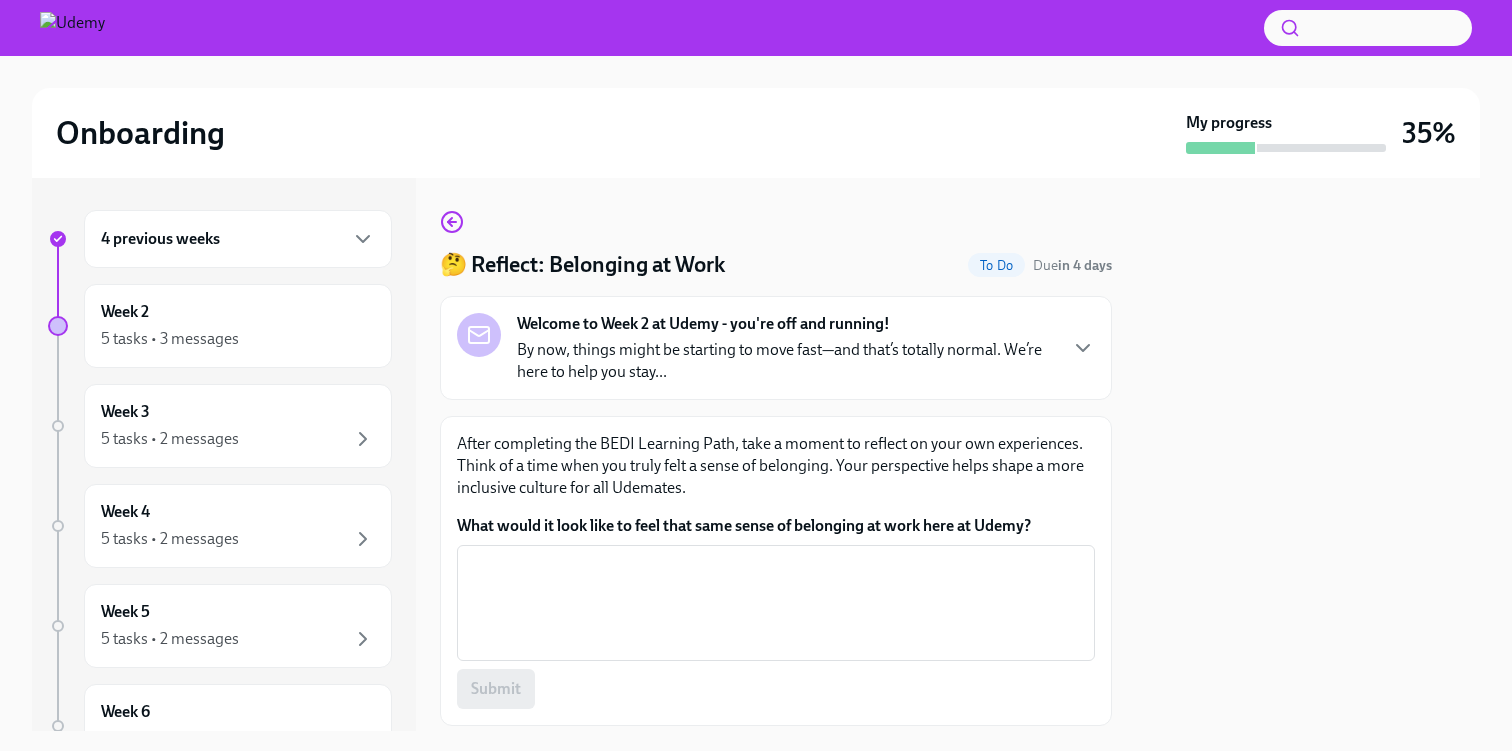 click on "After completing the BEDI Learning Path, take a moment to reflect on your own experiences. Think of a time when you truly felt a sense of belonging. Your perspective helps shape a more inclusive culture for all Udemates." at bounding box center (776, 466) 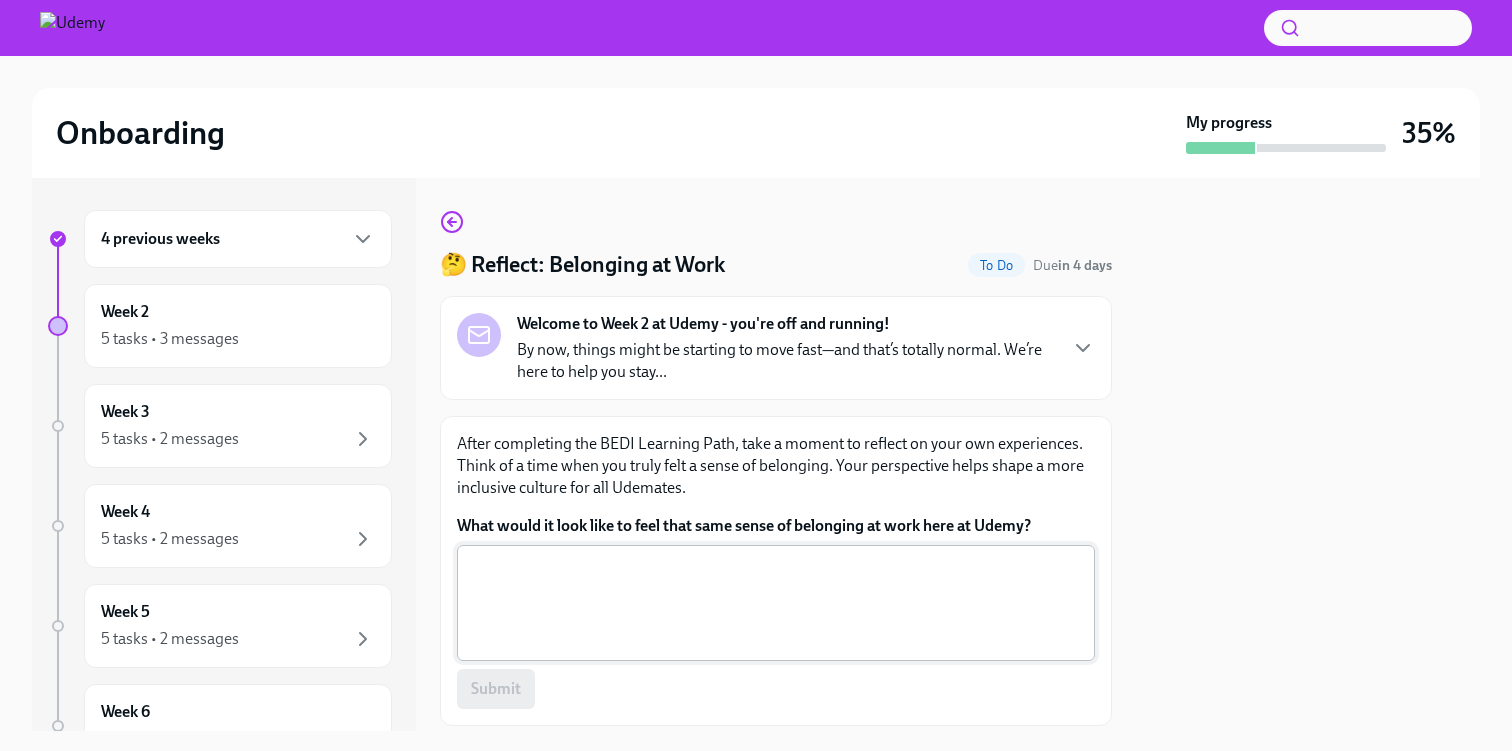 click on "What would it look like to feel that same sense of belonging at work here at Udemy?" at bounding box center (776, 603) 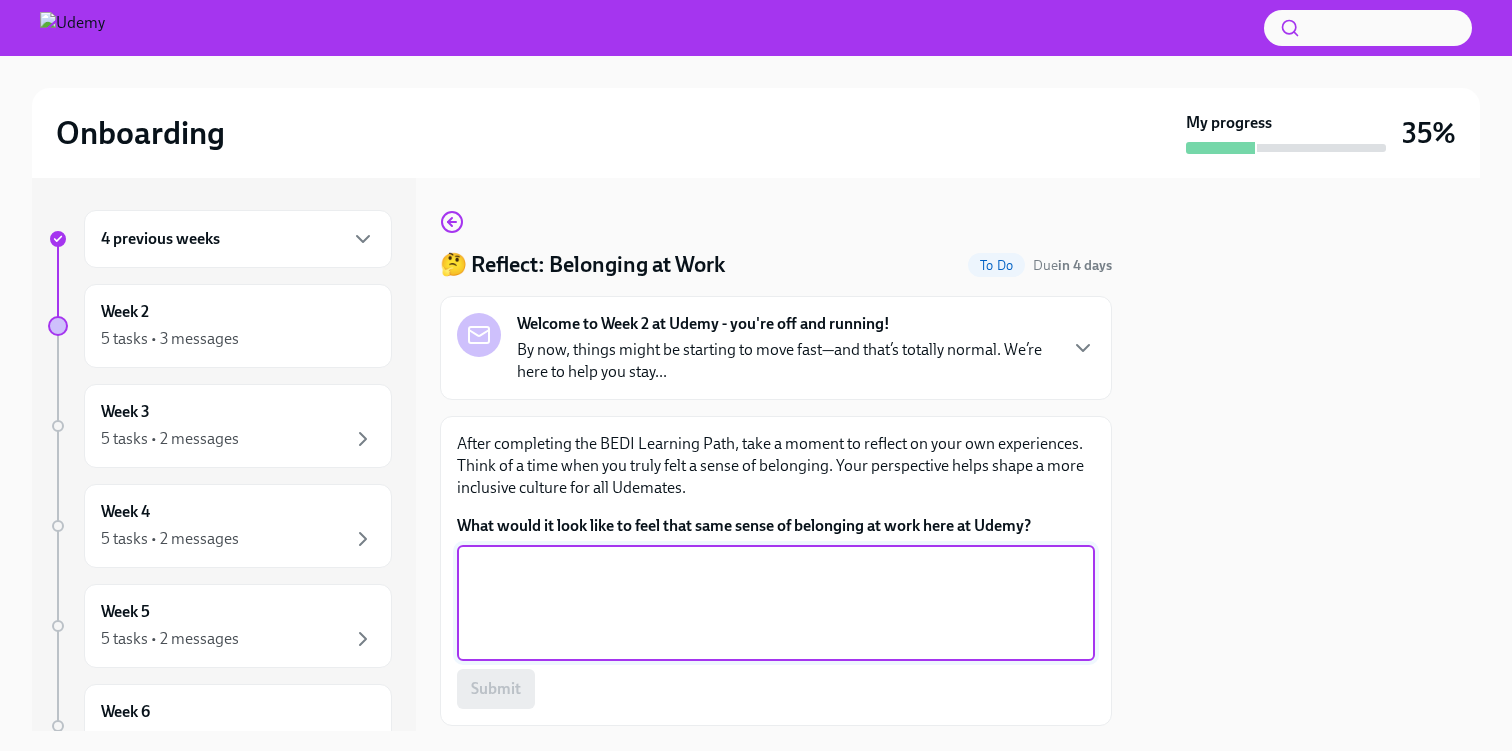 click on "What would it look like to feel that same sense of belonging at work here at Udemy?" at bounding box center [776, 603] 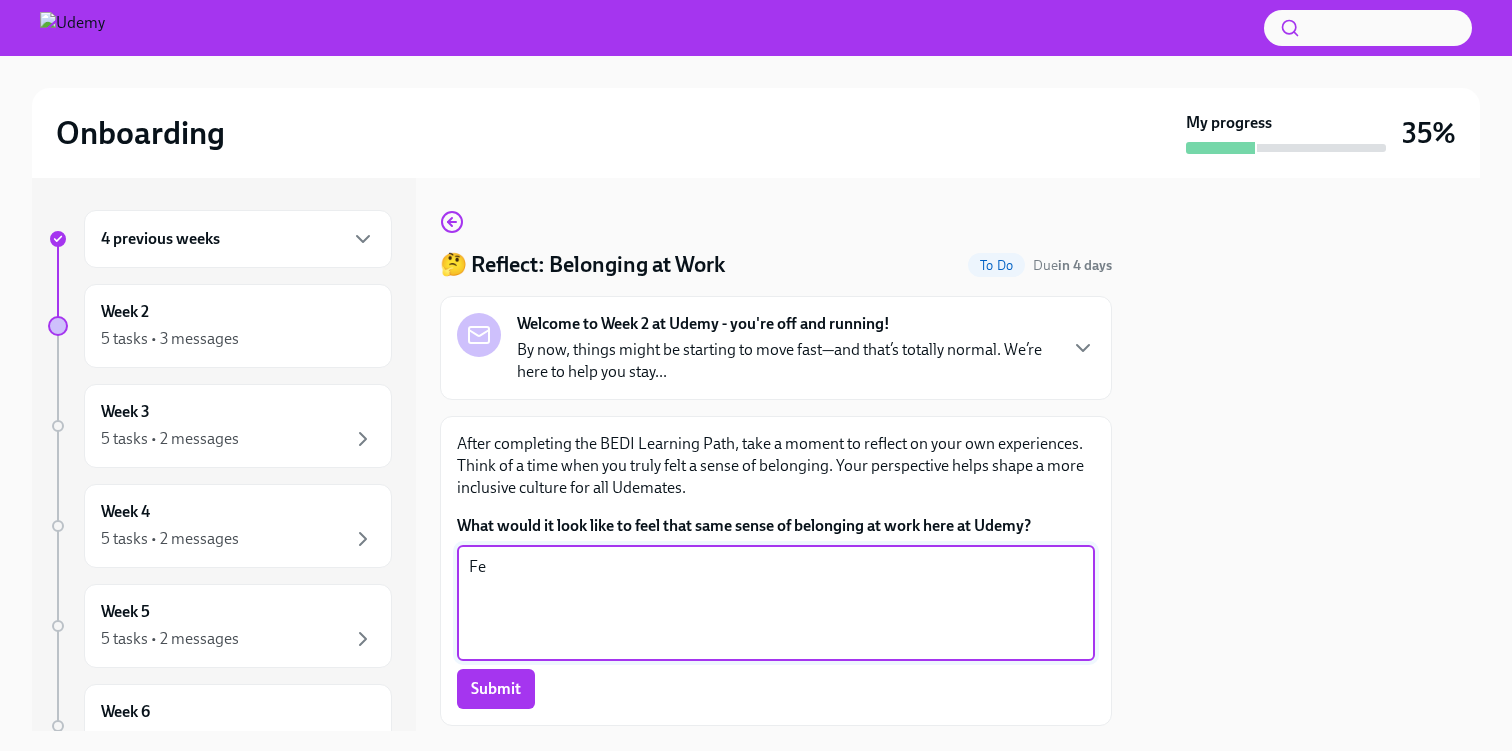 type on "F" 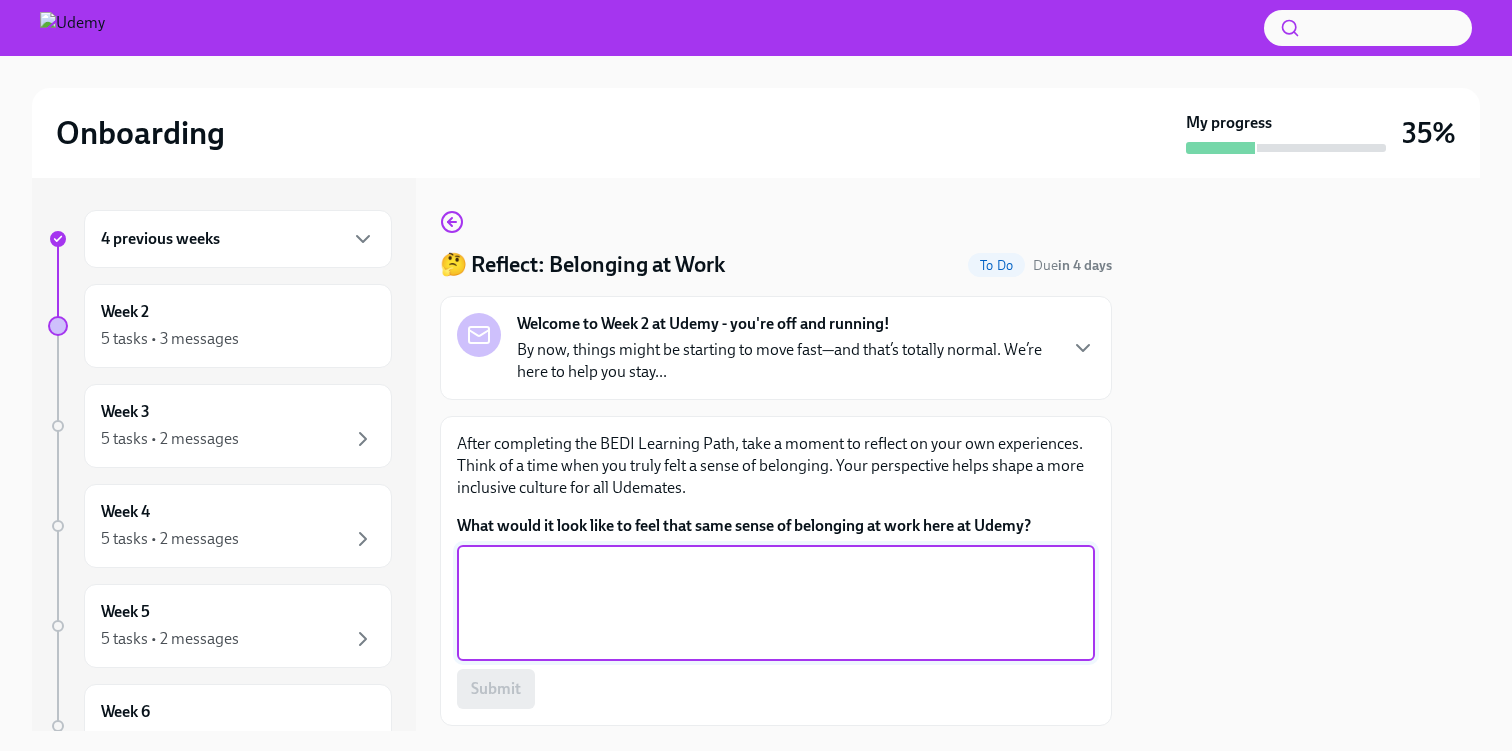 type on "T" 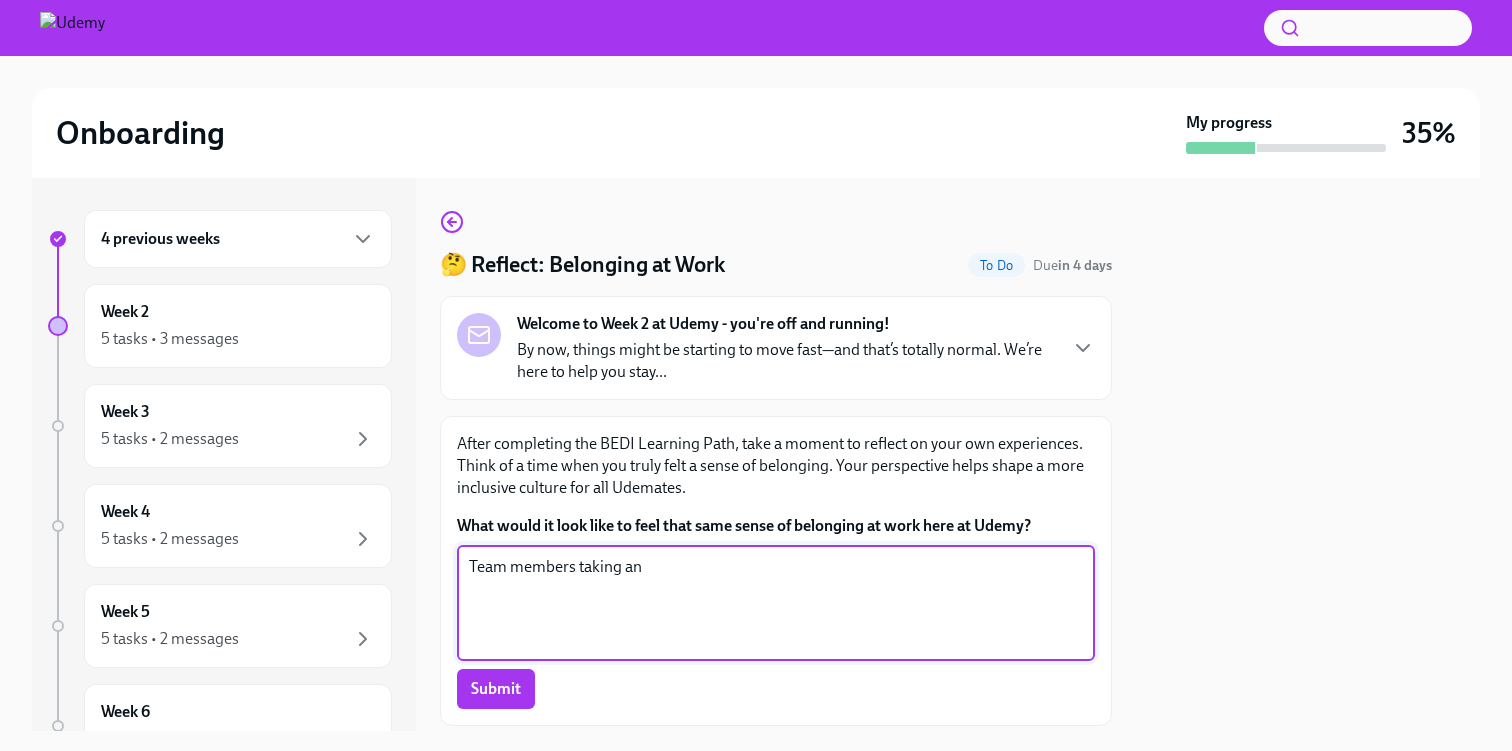 paste on "interest" 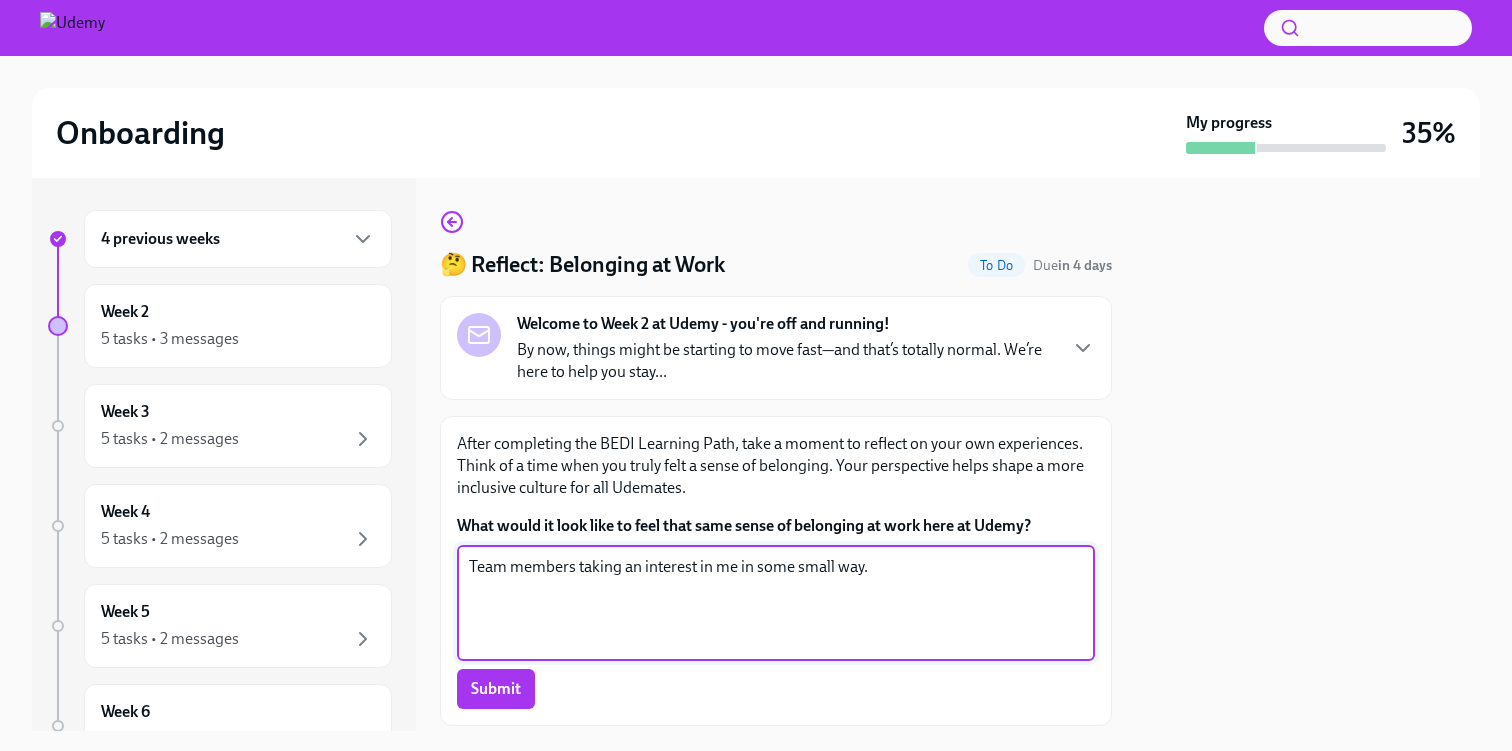 scroll, scrollTop: 62, scrollLeft: 0, axis: vertical 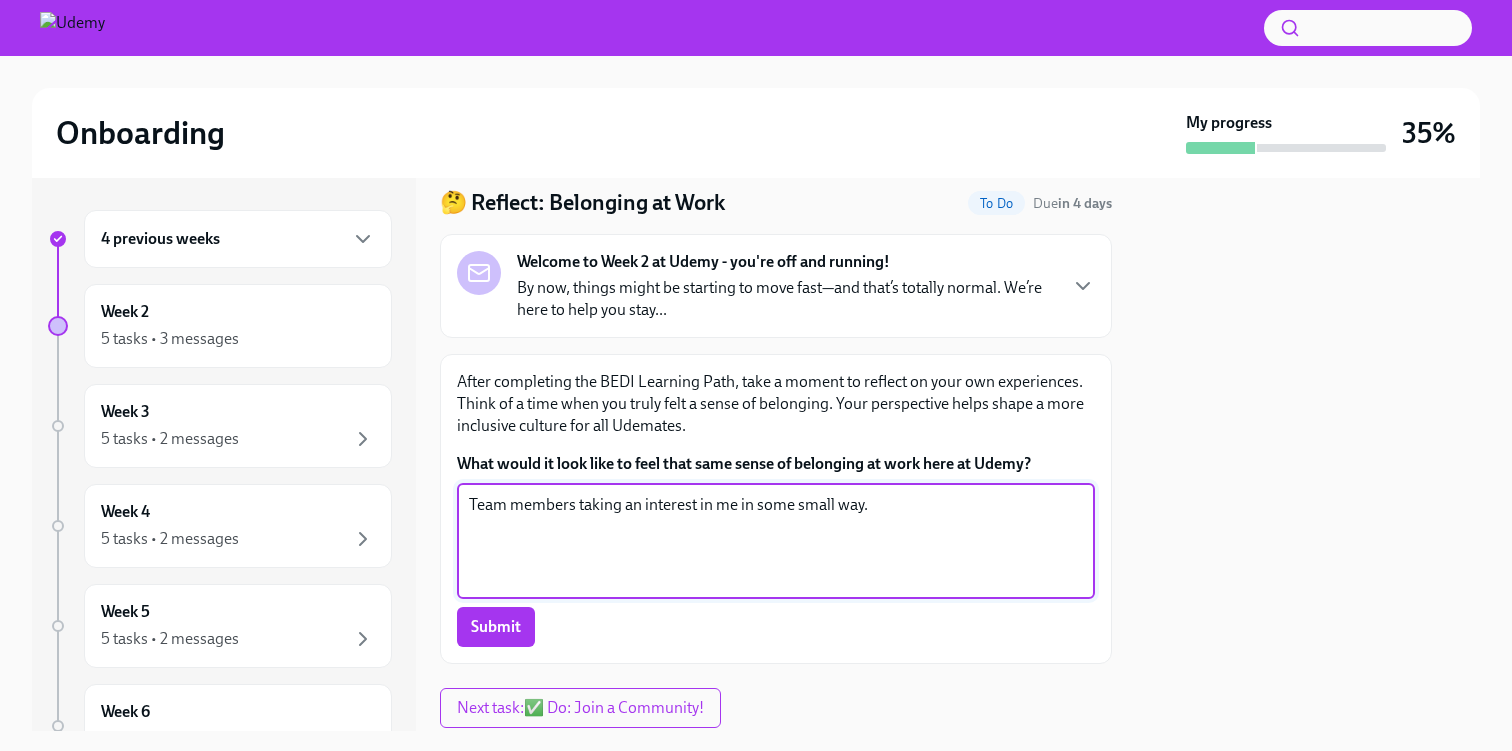 drag, startPoint x: 736, startPoint y: 505, endPoint x: 747, endPoint y: 507, distance: 11.18034 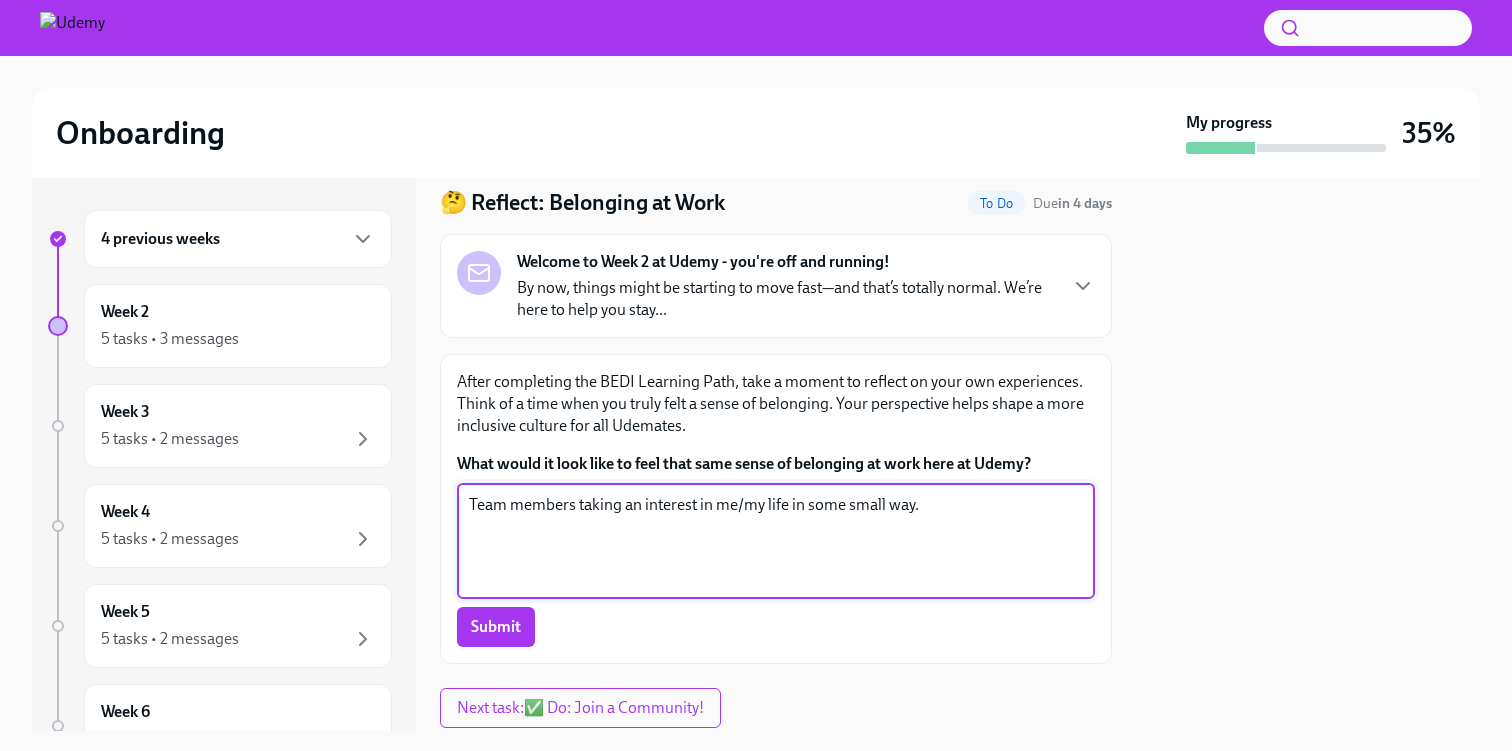 click on "Team members taking an interest in me/my life in some small way." at bounding box center (776, 541) 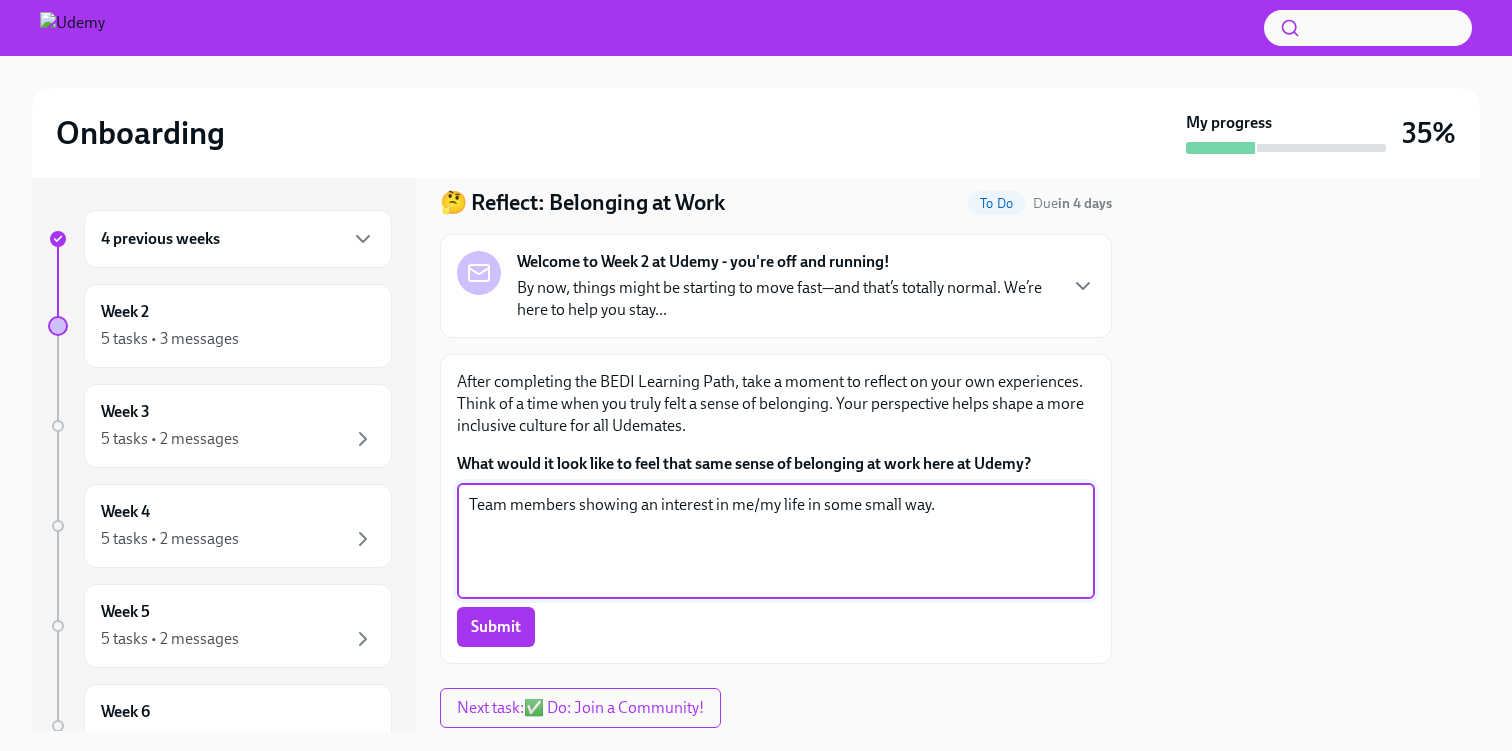 click on "Team members showing an interest in me/my life in some small way." at bounding box center [776, 541] 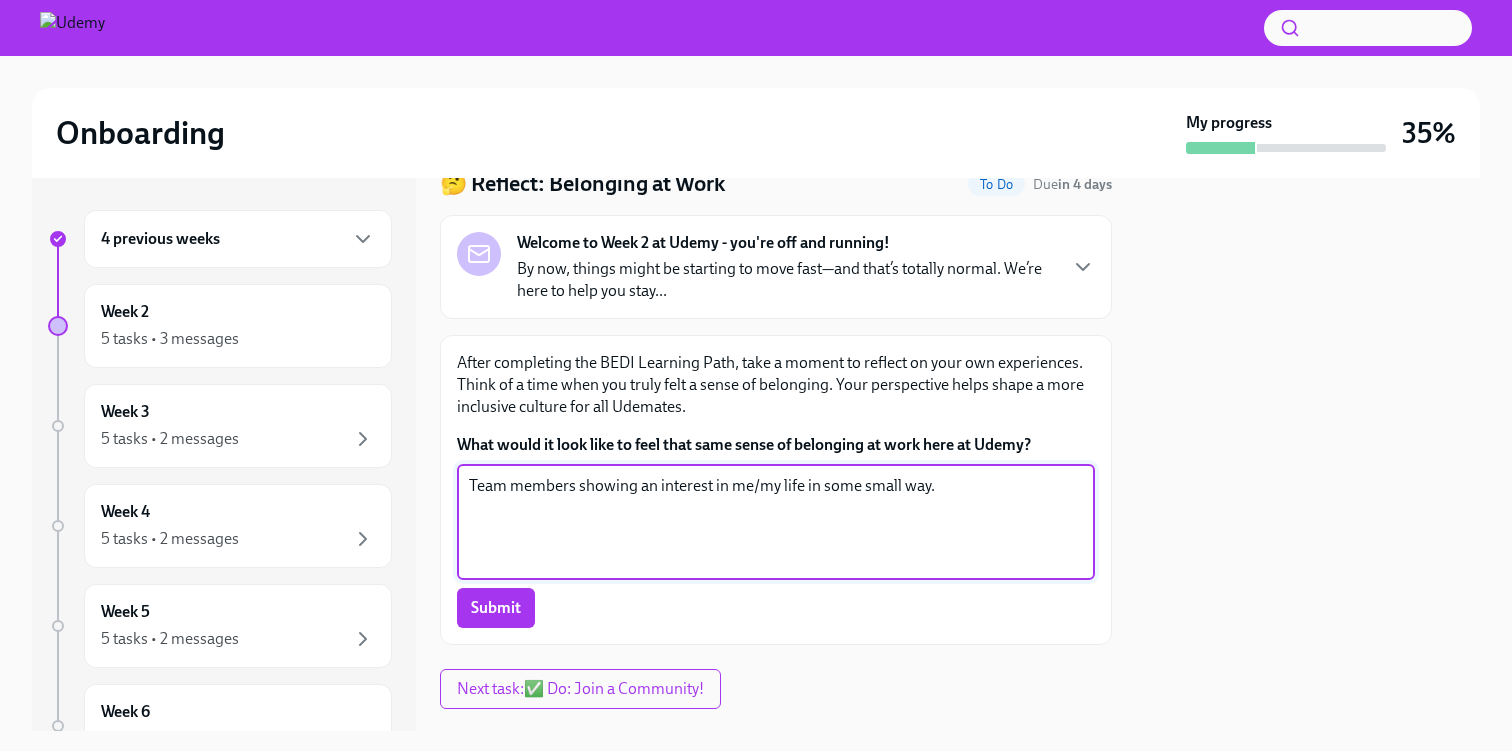 scroll, scrollTop: 91, scrollLeft: 0, axis: vertical 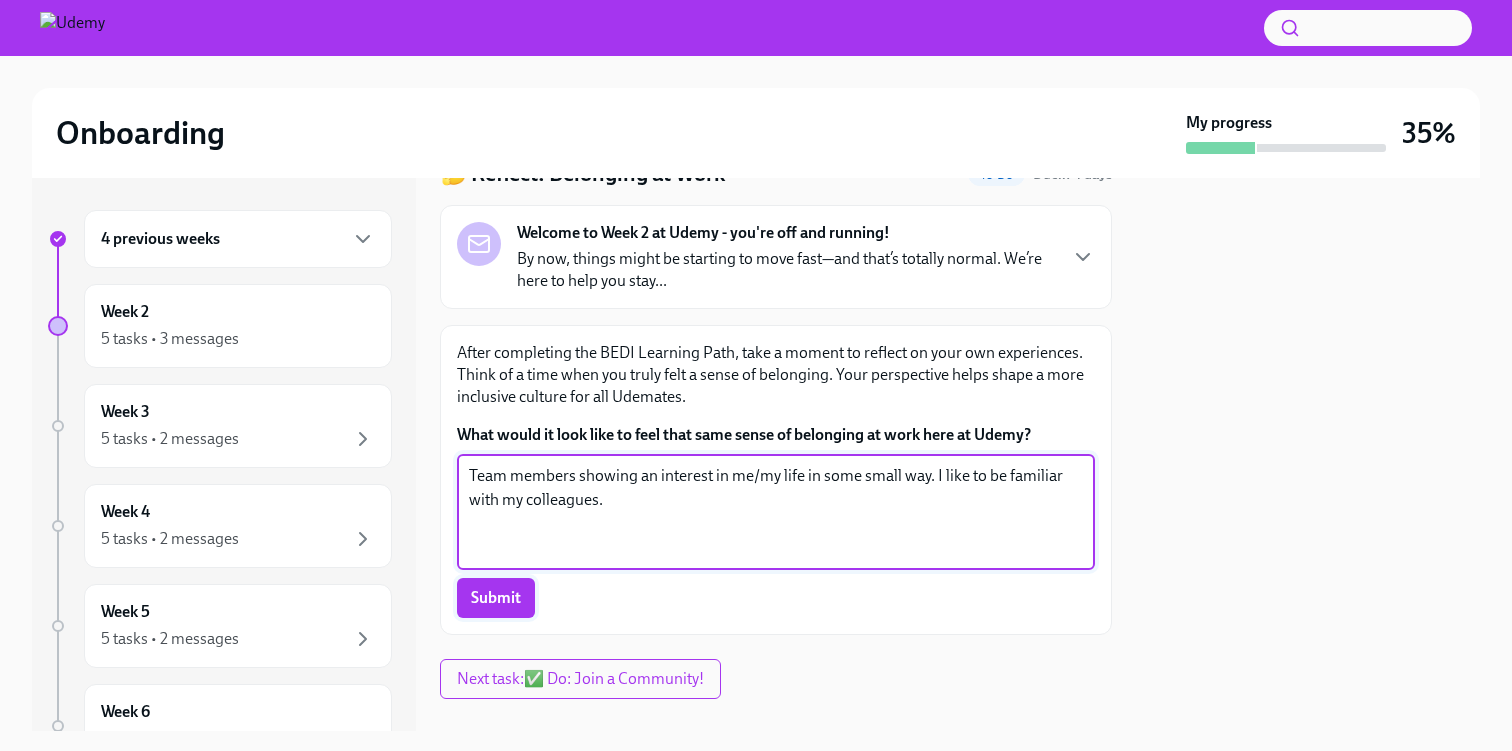 type on "Team members showing an interest in me/my life in some small way. I like to be familiar with my colleagues." 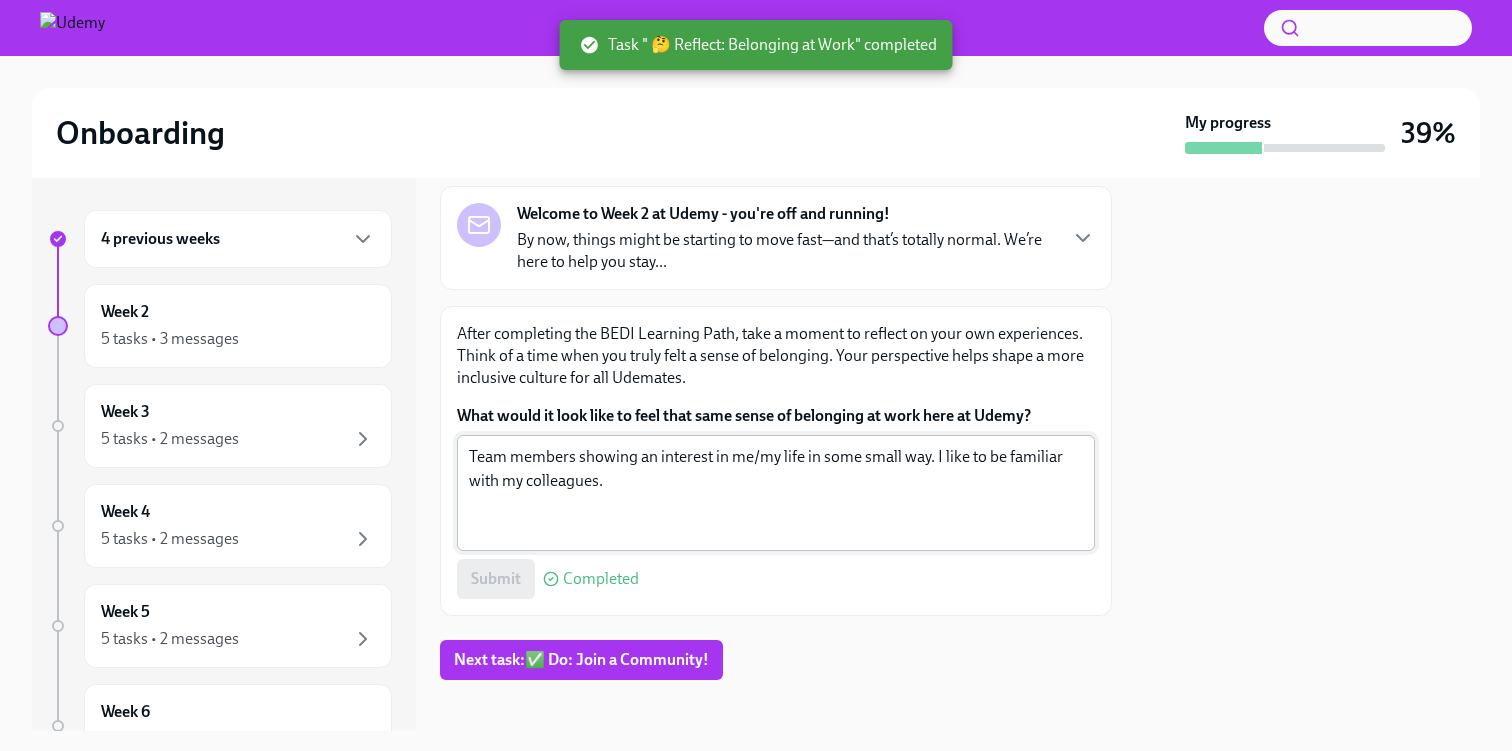 scroll, scrollTop: 123, scrollLeft: 0, axis: vertical 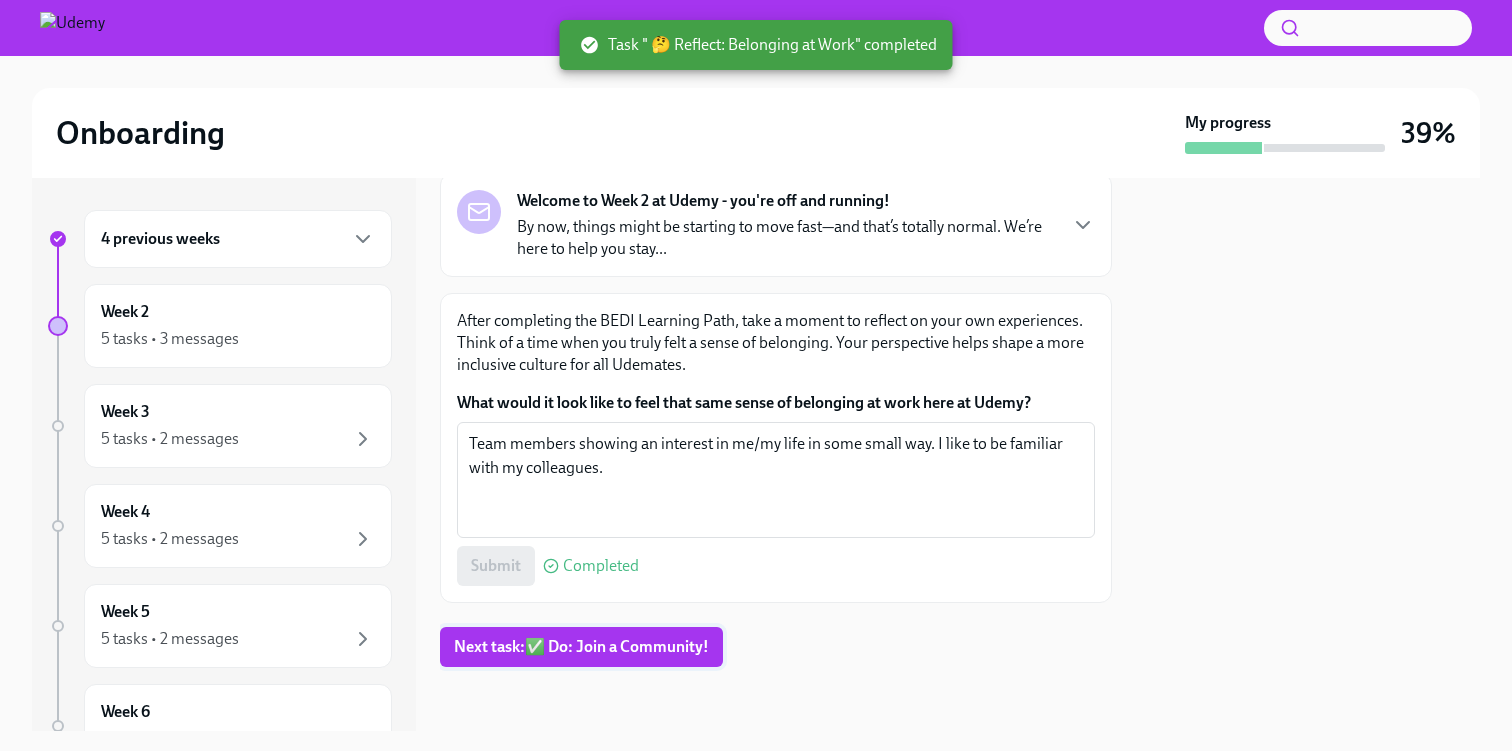 click on "Next task :  ✅ Do: Join a Community!" at bounding box center (581, 647) 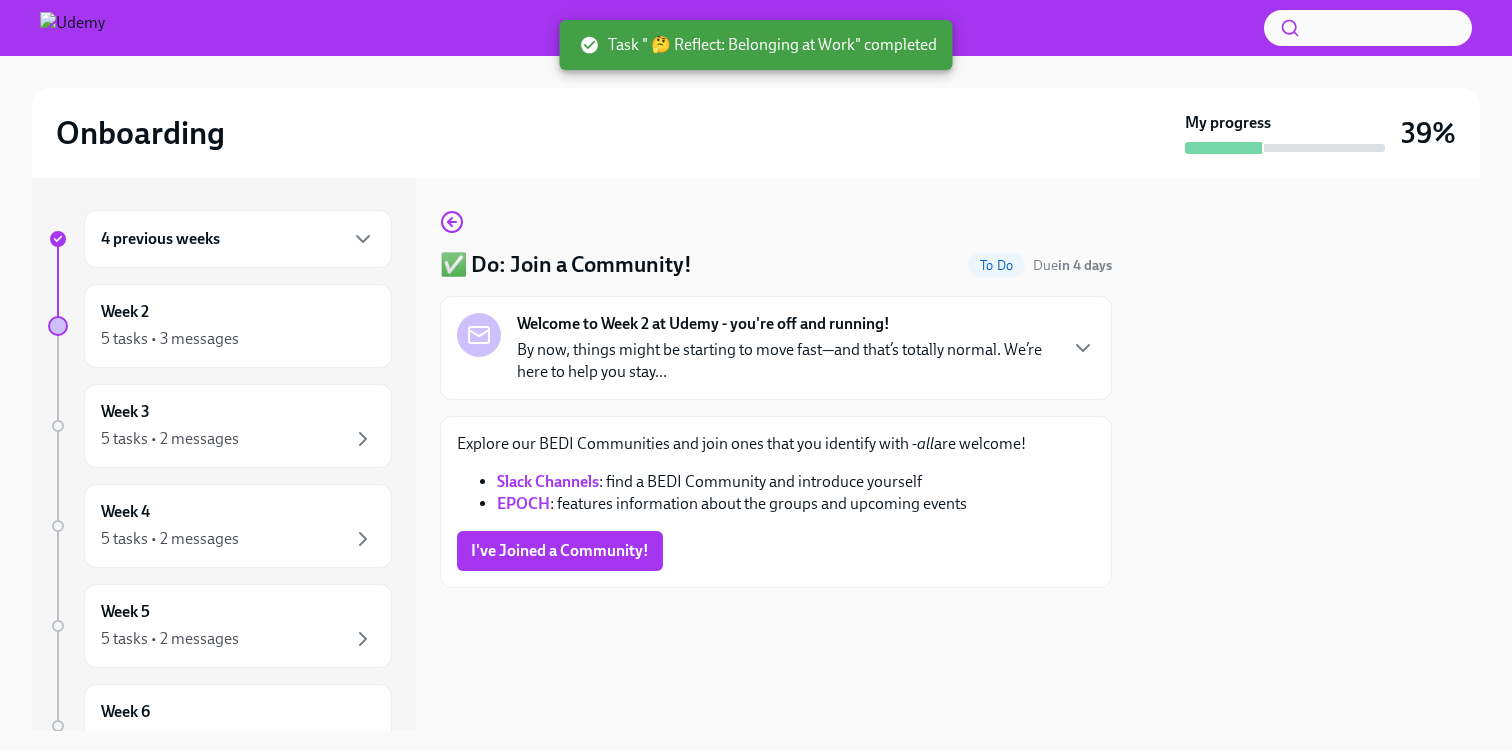 scroll, scrollTop: 0, scrollLeft: 0, axis: both 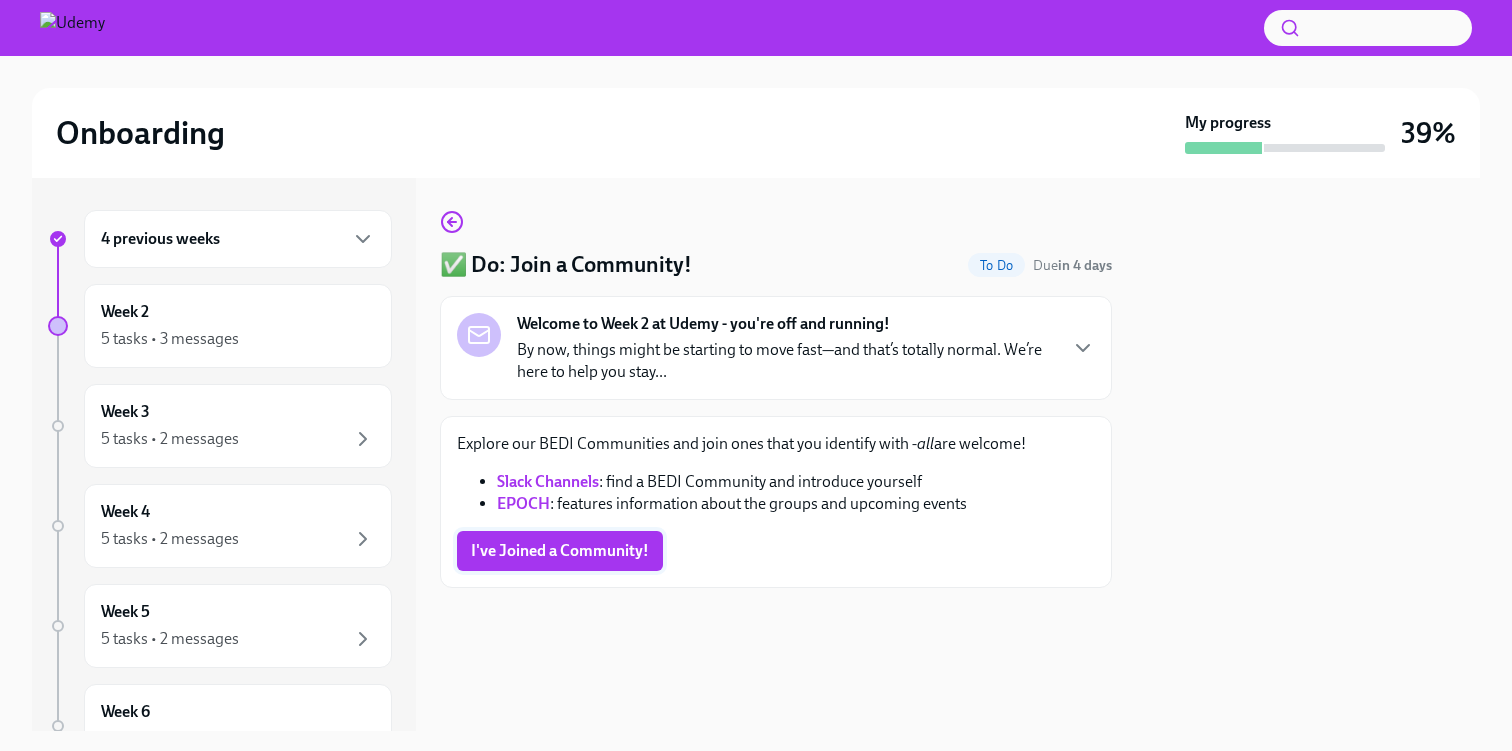 click on "I've Joined a Community!" at bounding box center (560, 551) 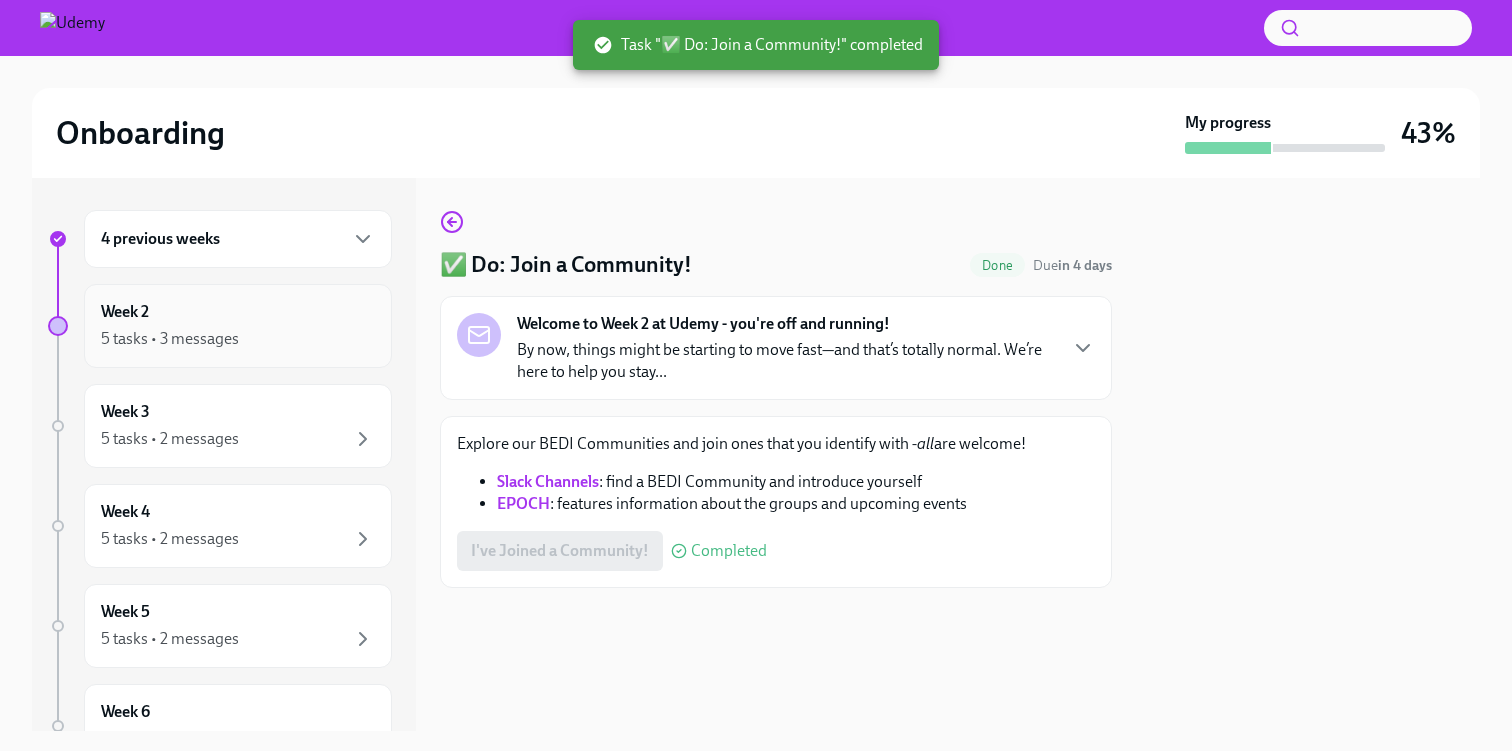 click on "5 tasks • 3 messages" at bounding box center (238, 339) 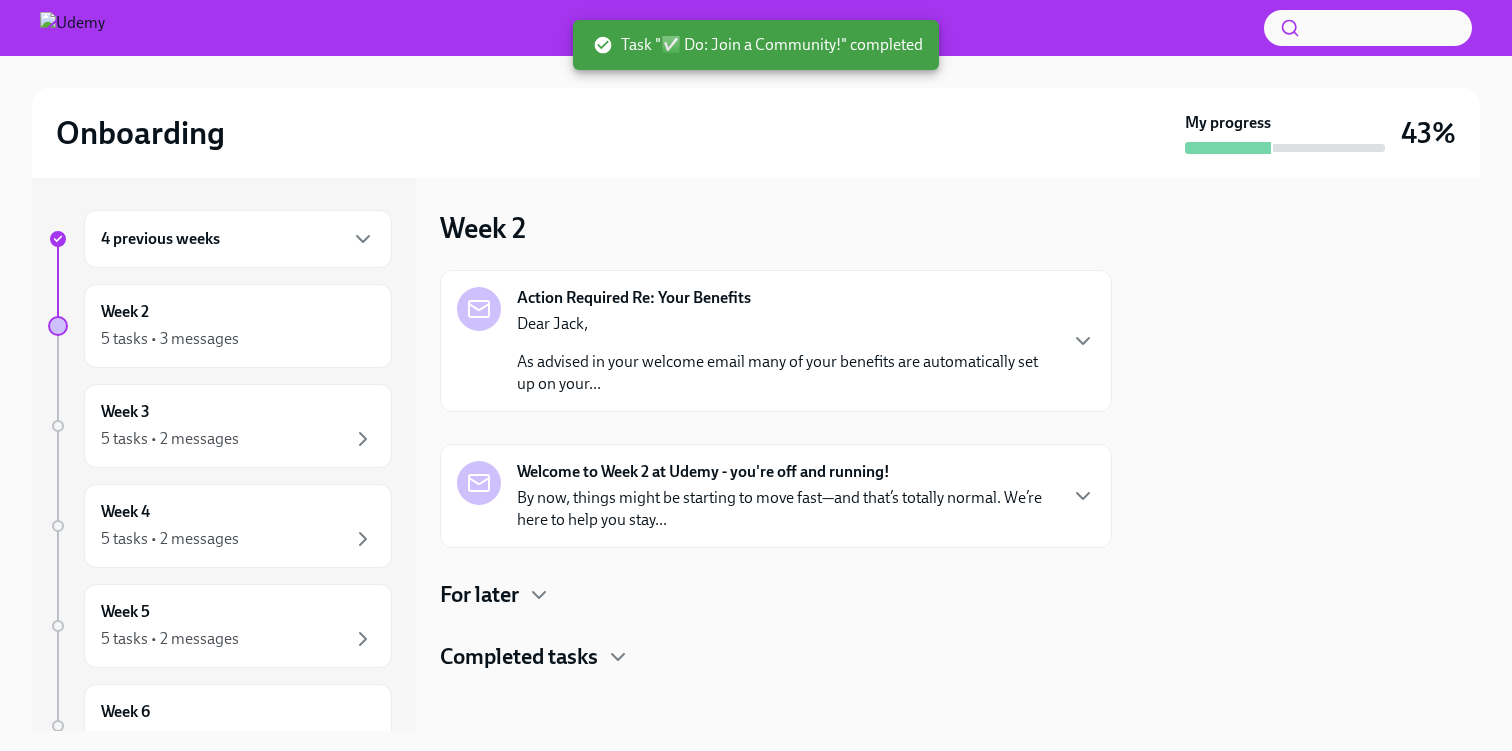 scroll, scrollTop: 5, scrollLeft: 0, axis: vertical 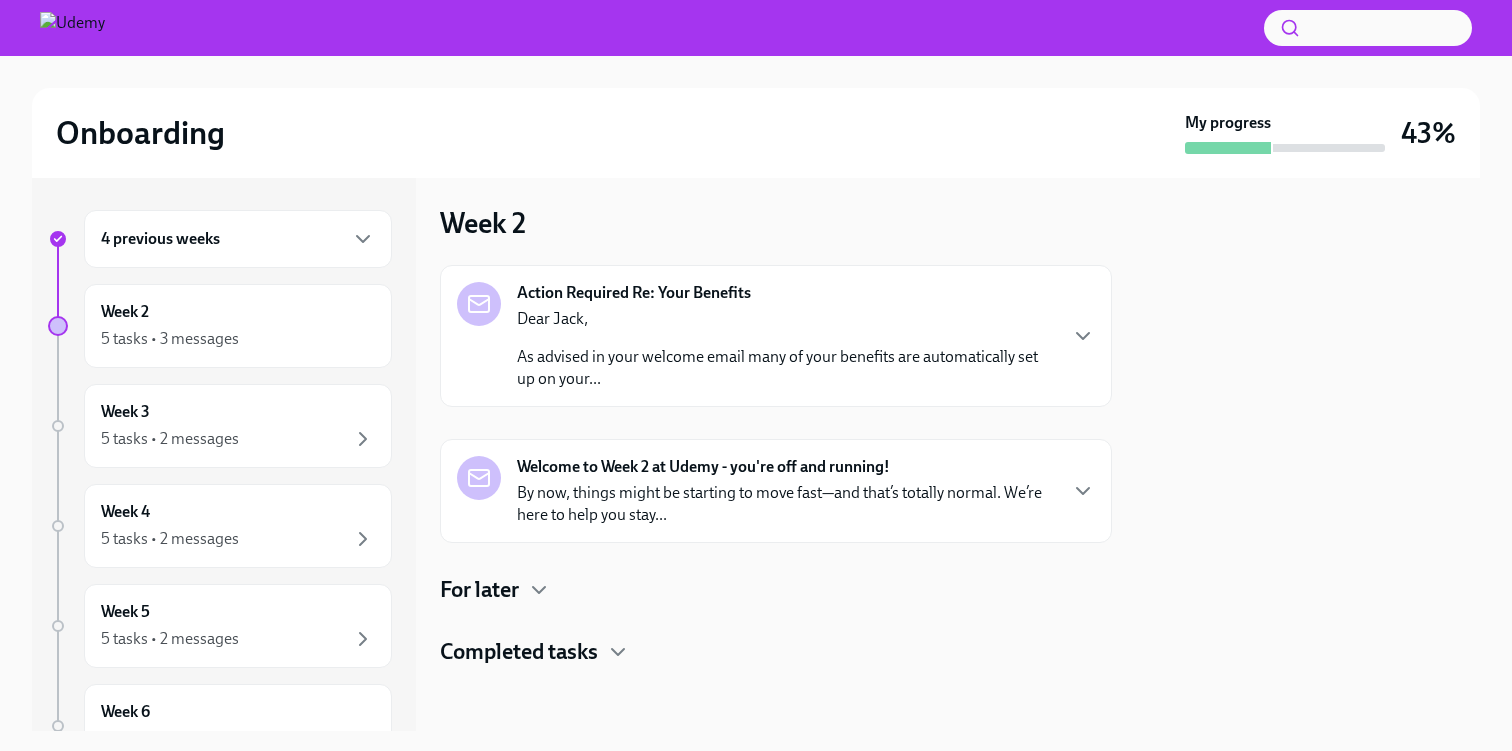 click on "As advised in your welcome email many of your benefits are automatically set up on your..." at bounding box center [786, 368] 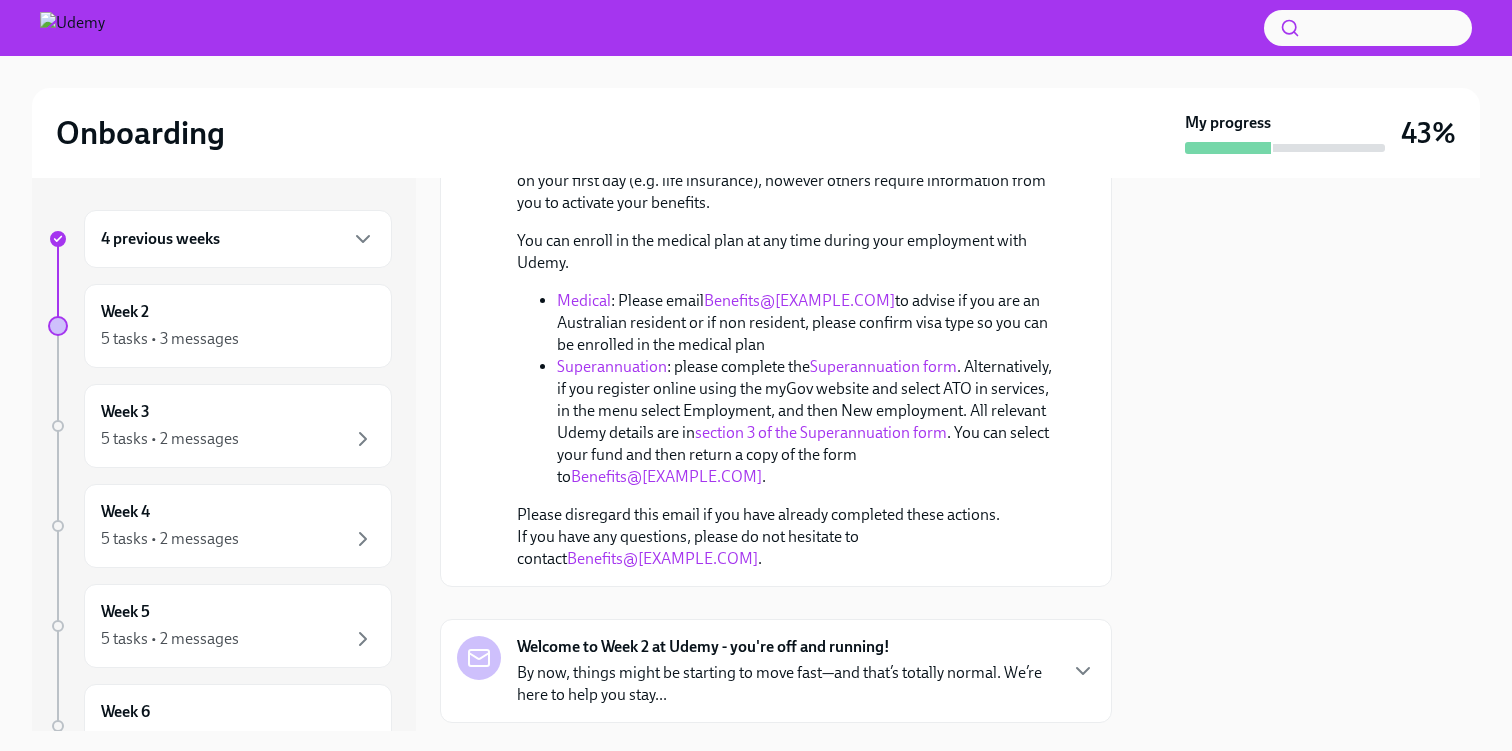 scroll, scrollTop: 55, scrollLeft: 0, axis: vertical 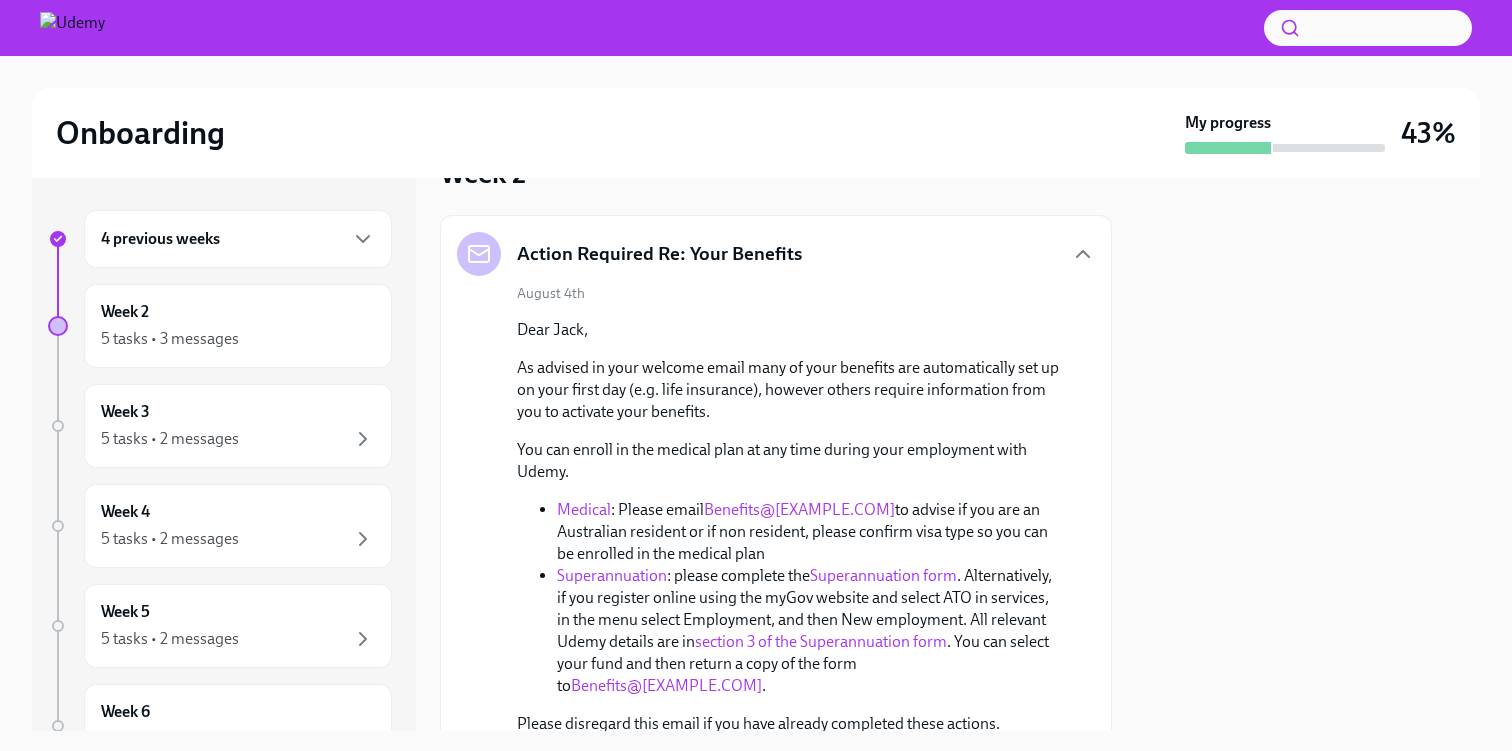 click on "Action Required Re: Your Benefits" at bounding box center [776, 254] 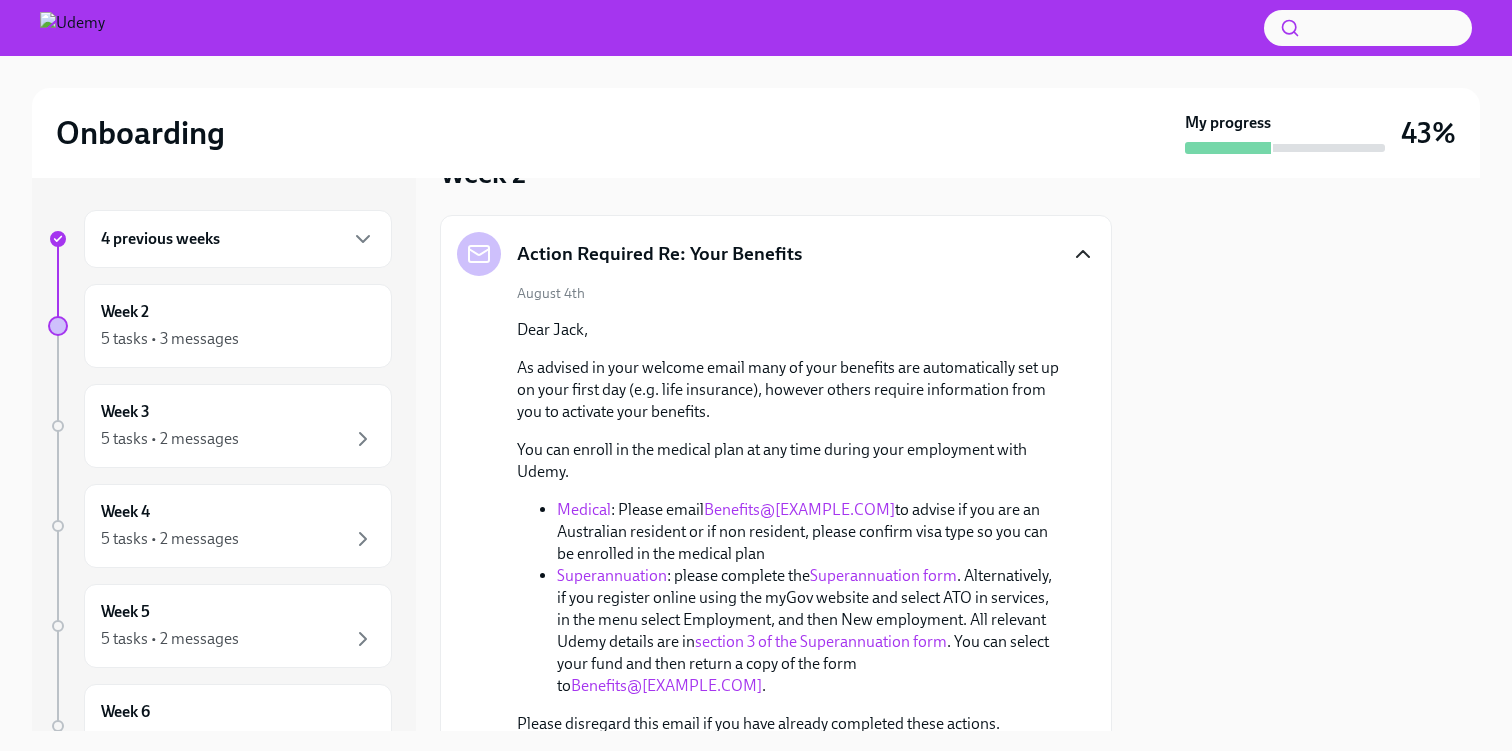 click 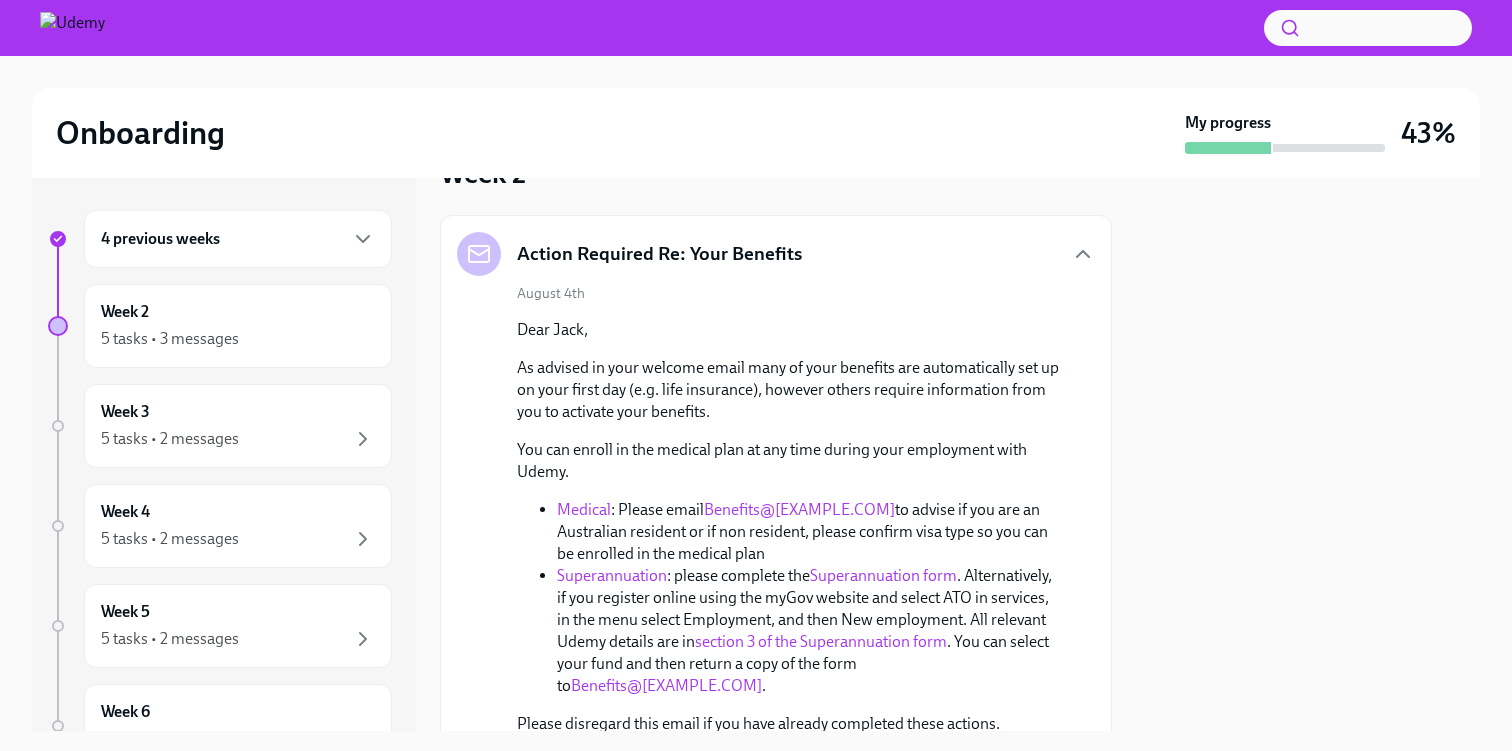 scroll, scrollTop: 5, scrollLeft: 0, axis: vertical 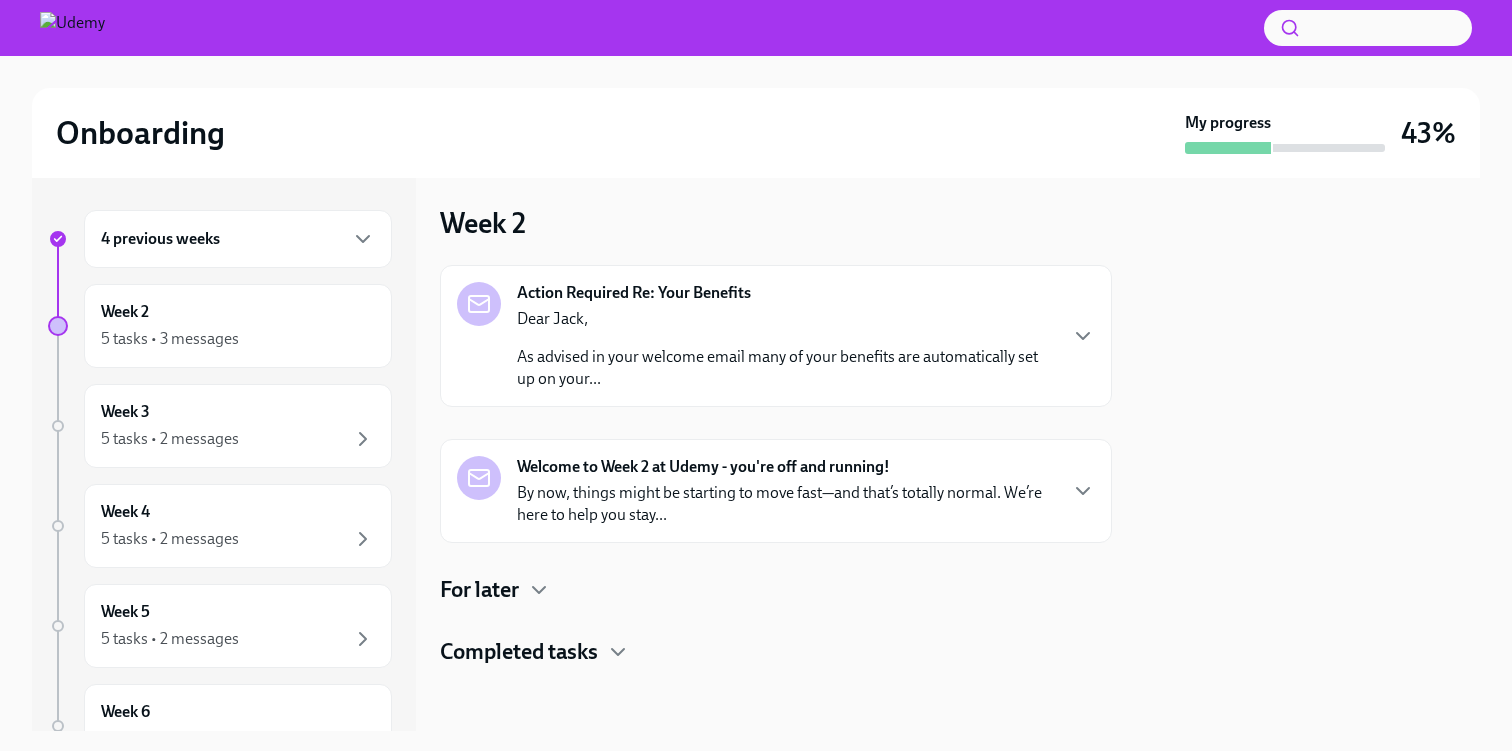 click on "Welcome to Week 2 at Udemy - you're off and running! By now, things might be starting to move fast—and that’s totally normal. We’re here to help you stay..." at bounding box center (786, 491) 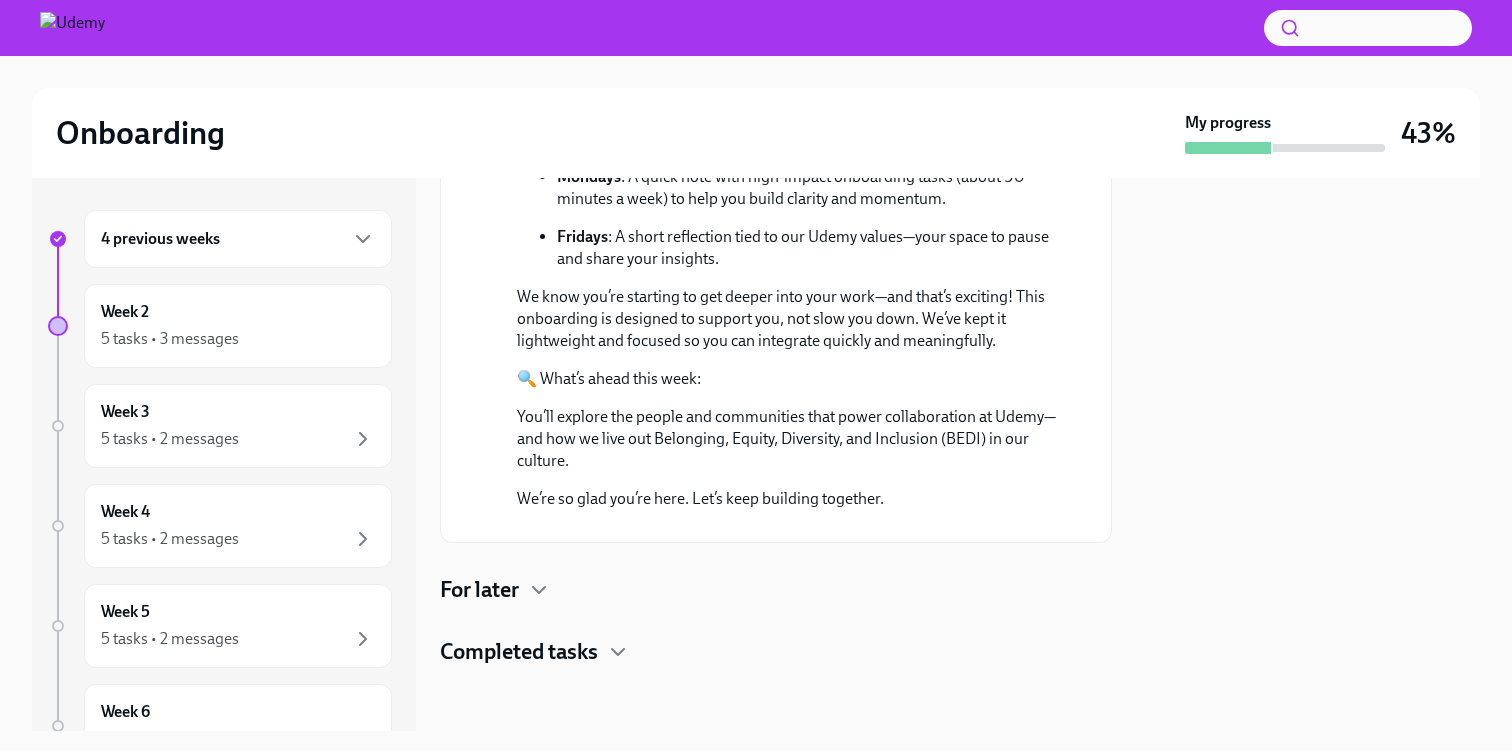 scroll, scrollTop: 779, scrollLeft: 0, axis: vertical 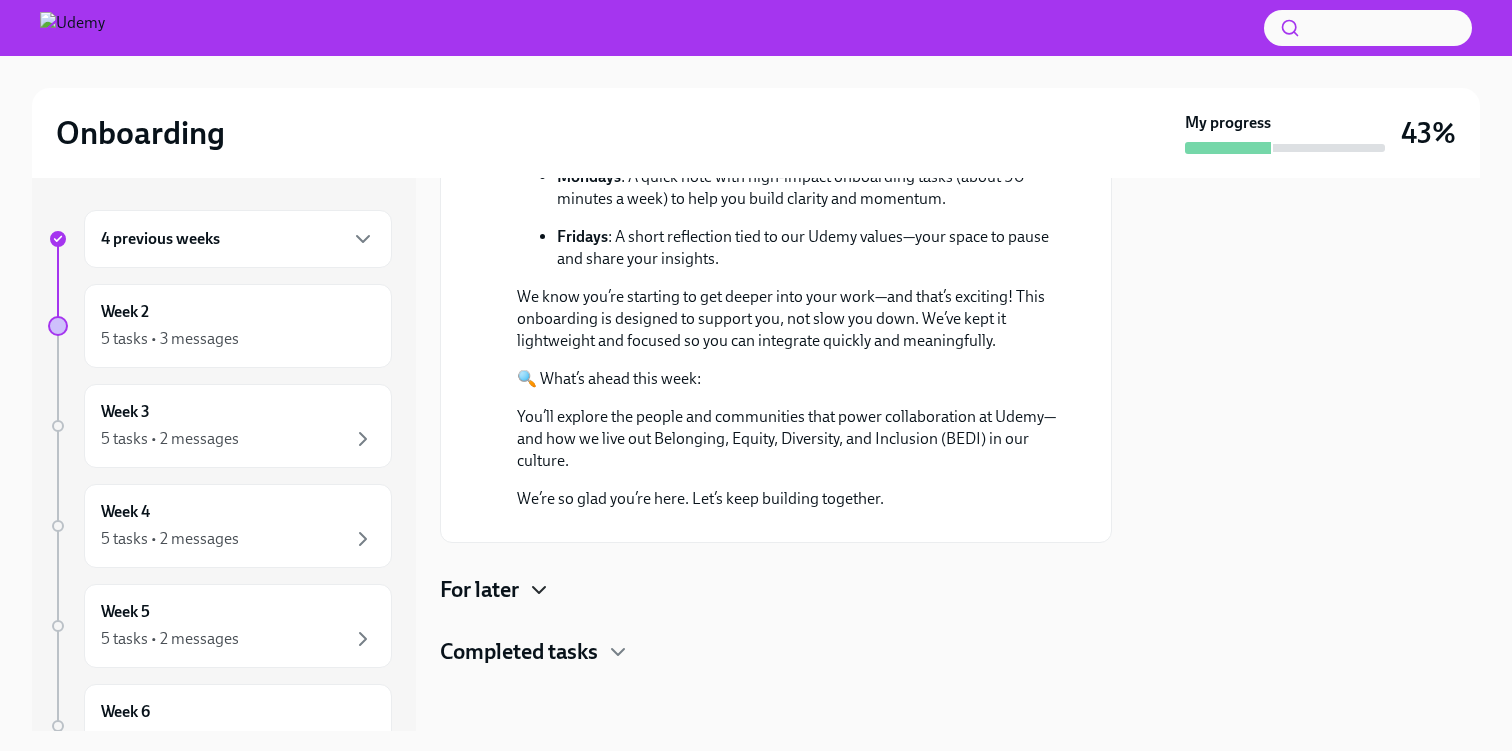 click 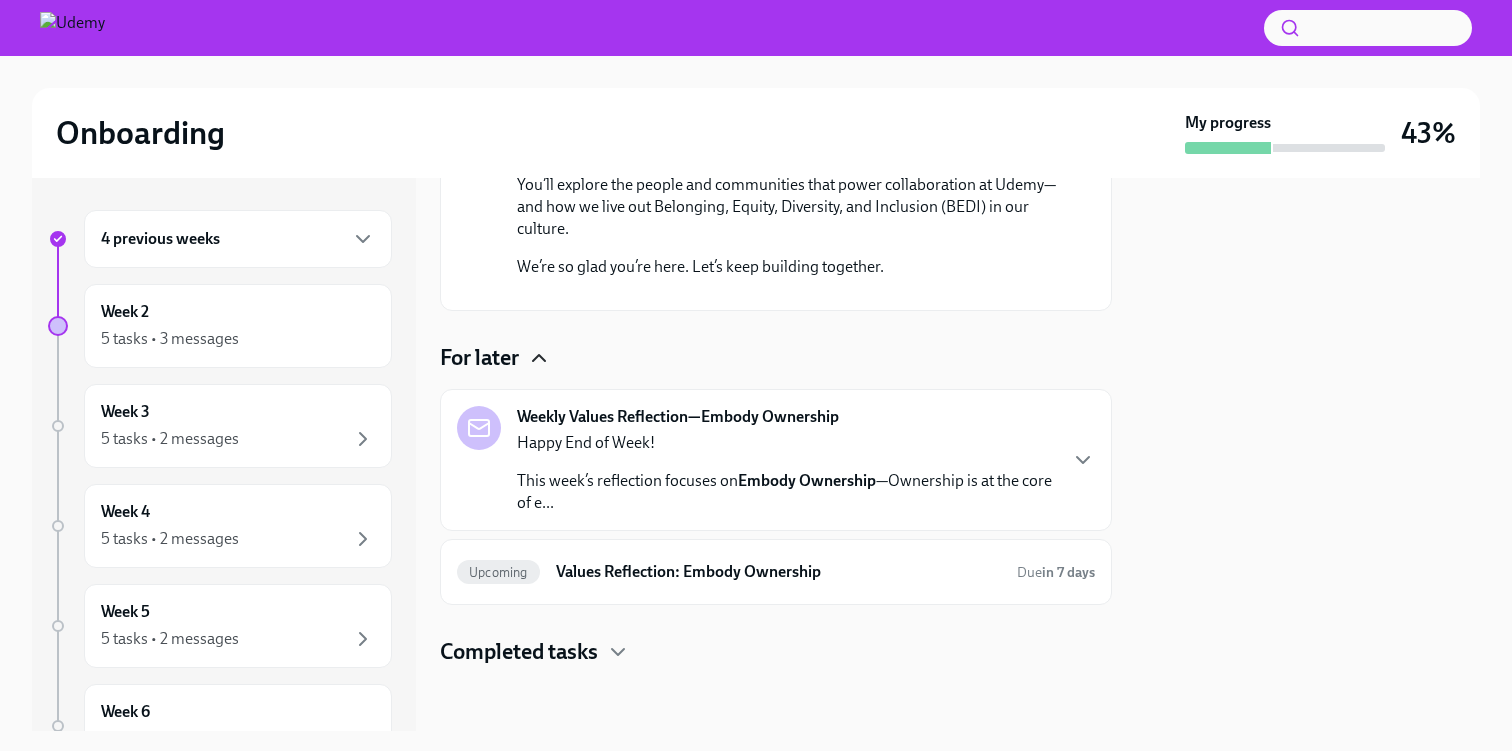 scroll, scrollTop: 969, scrollLeft: 0, axis: vertical 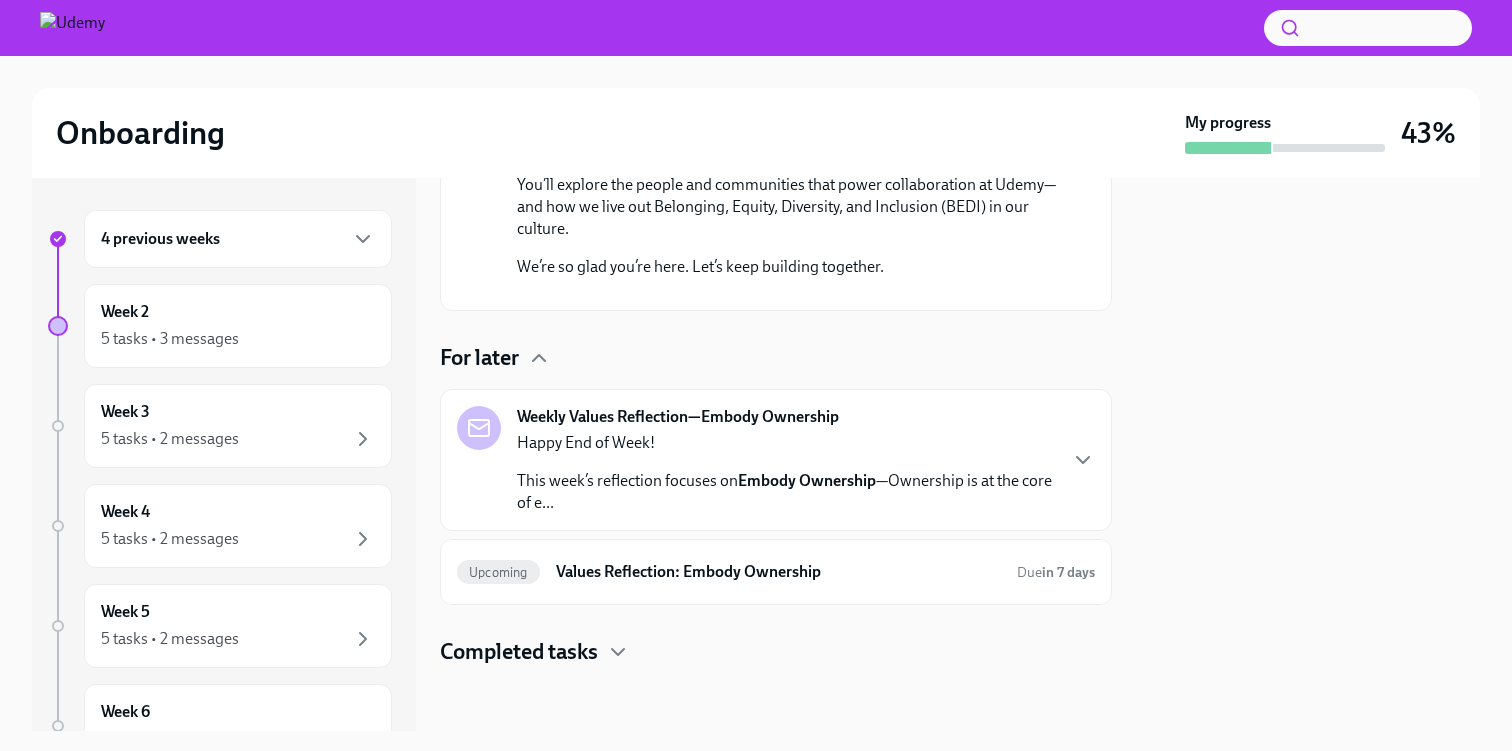 click on "For later" at bounding box center [479, 358] 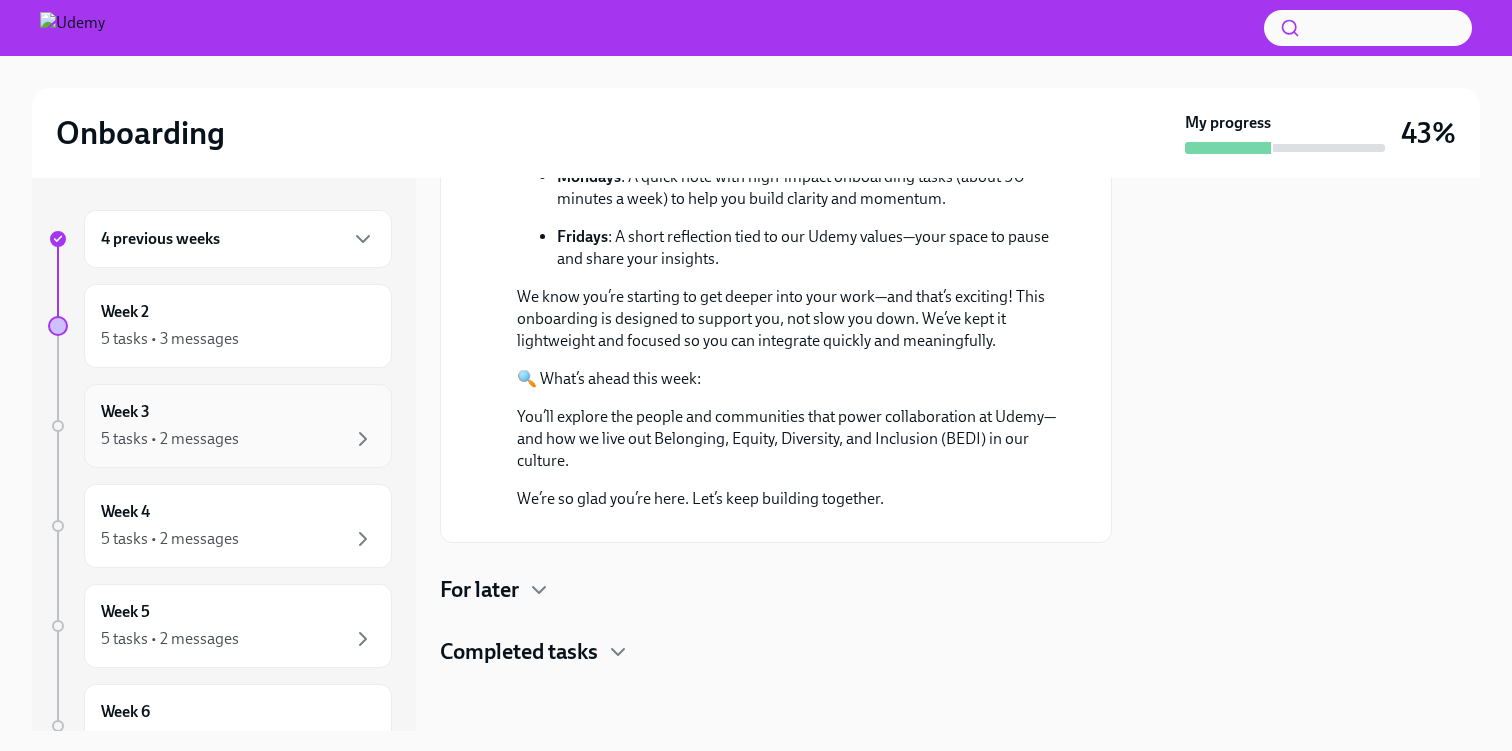 click on "5 tasks • 2 messages" at bounding box center (238, 439) 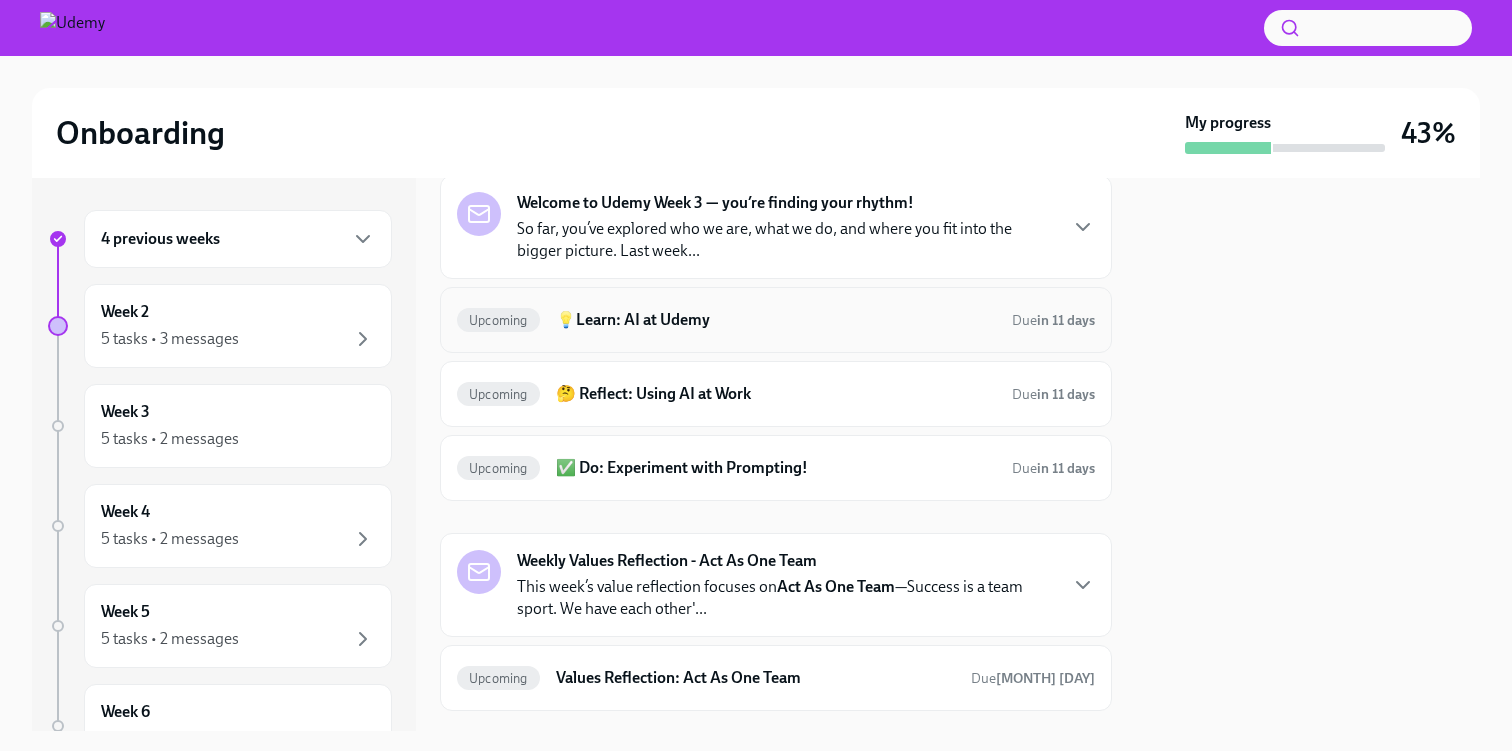 scroll, scrollTop: 237, scrollLeft: 0, axis: vertical 